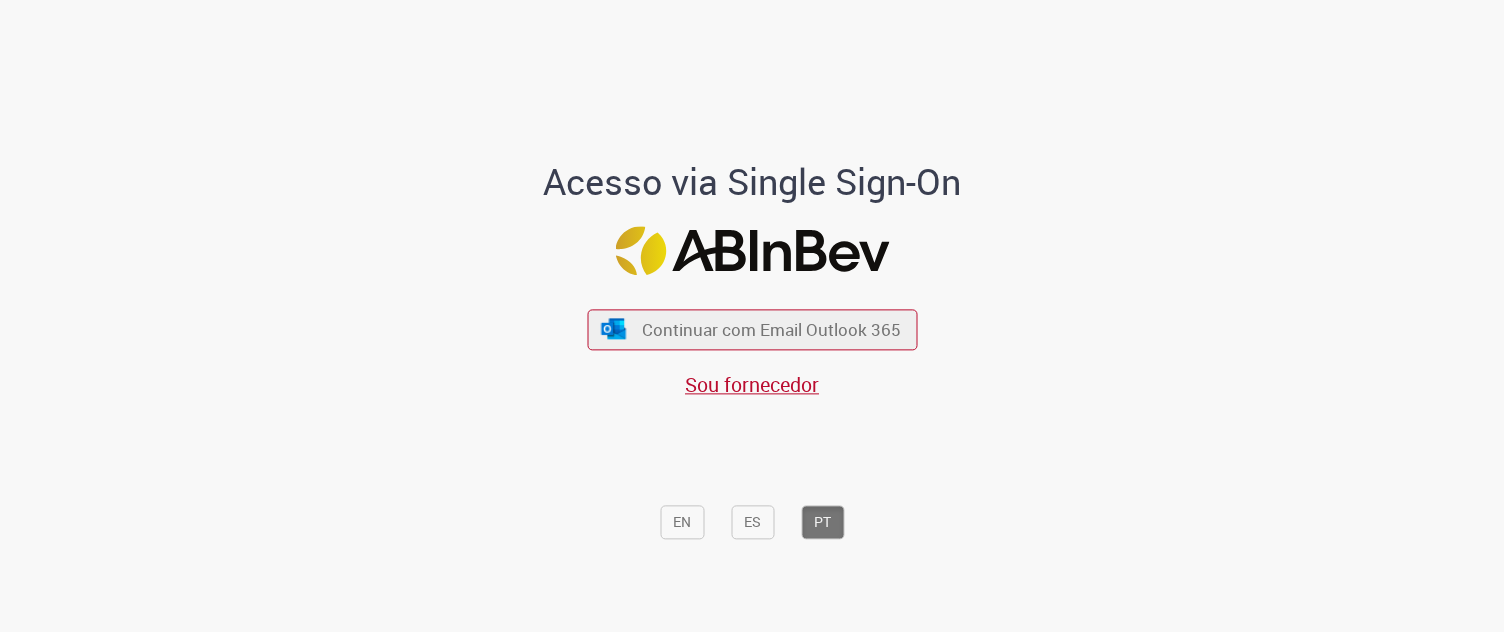 scroll, scrollTop: 0, scrollLeft: 0, axis: both 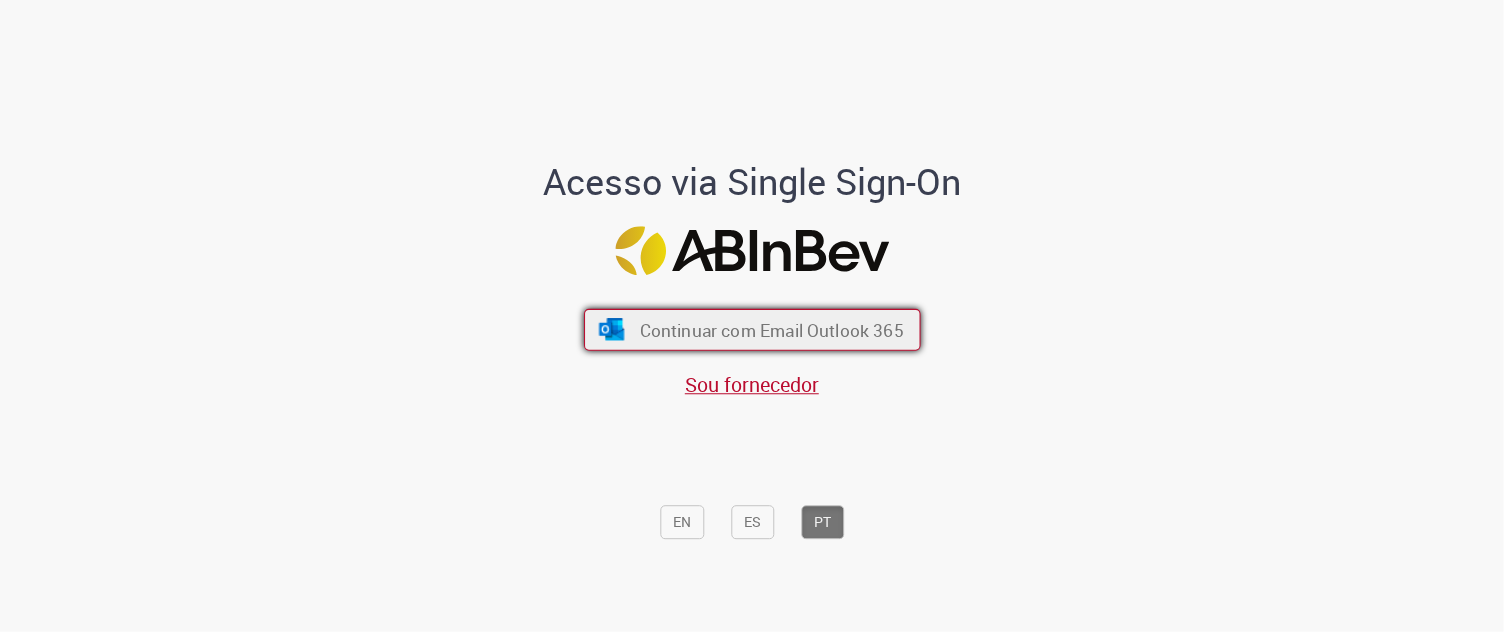 click on "Continuar com Email Outlook 365" at bounding box center [771, 329] 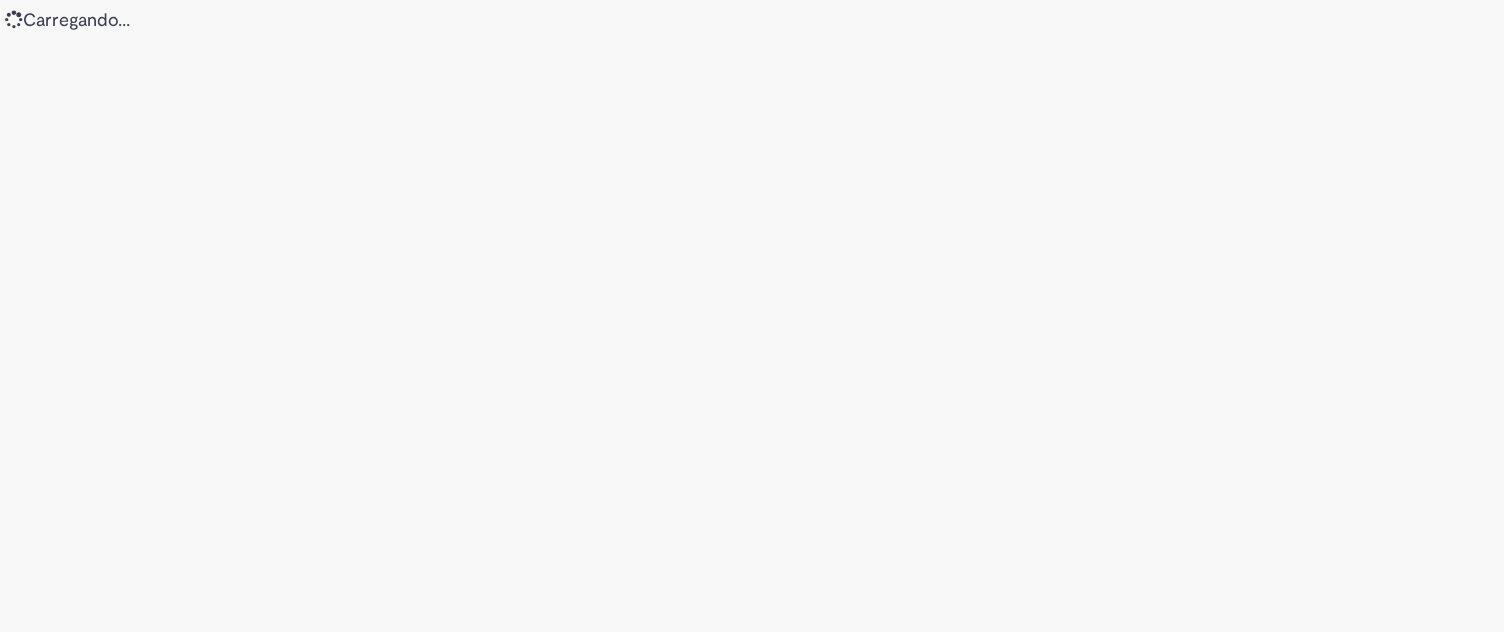 scroll, scrollTop: 0, scrollLeft: 0, axis: both 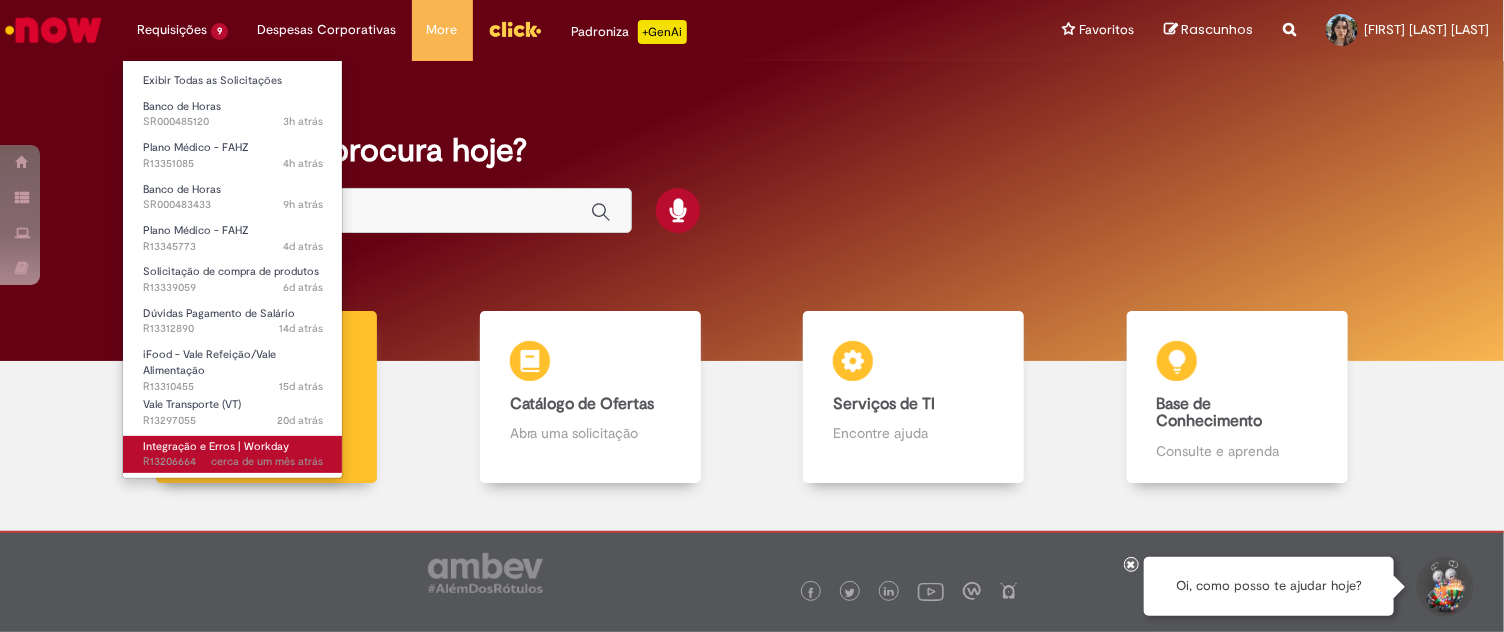 click on "cerca de um mês atrás" at bounding box center [267, 461] 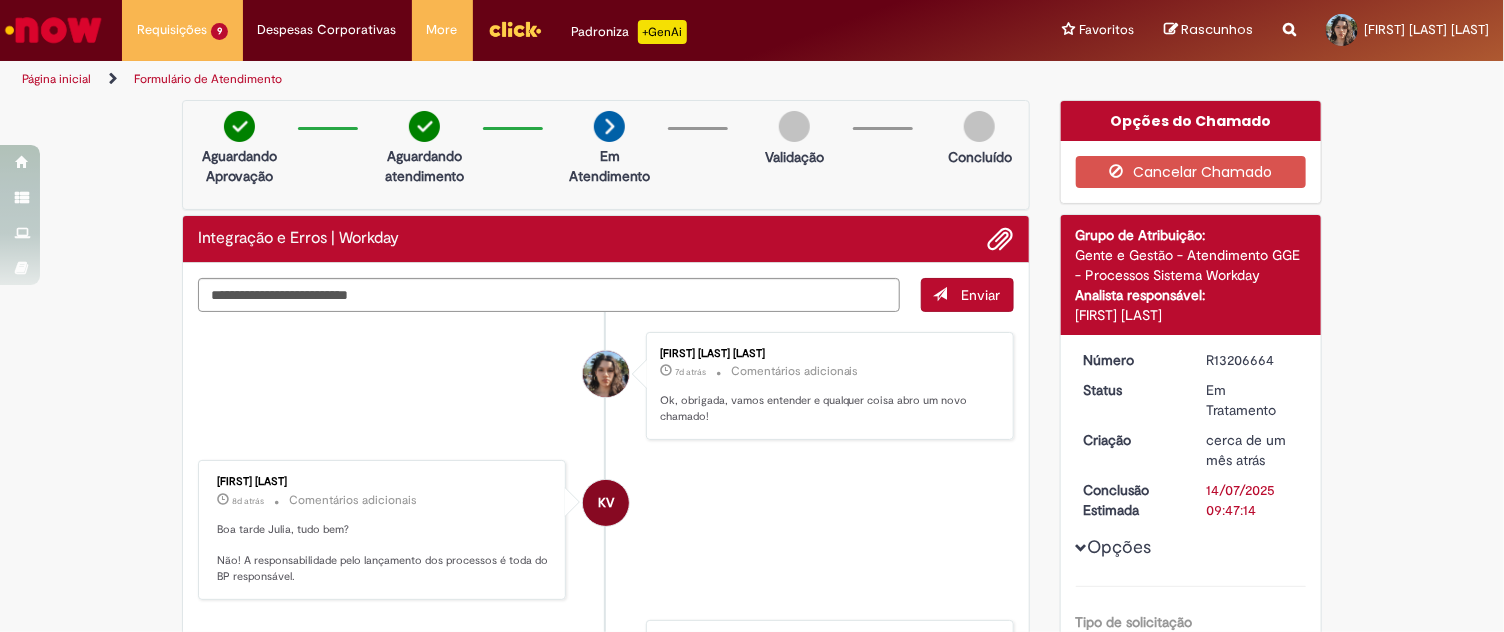 click on "KV
Karine Vieira
8d atrás 8 dias atrás     Comentários adicionais
Boa tarde Julia, tudo bem?
Não! A responsabilidade pelo lançamento dos processos é toda do BP responsável." at bounding box center [606, 530] 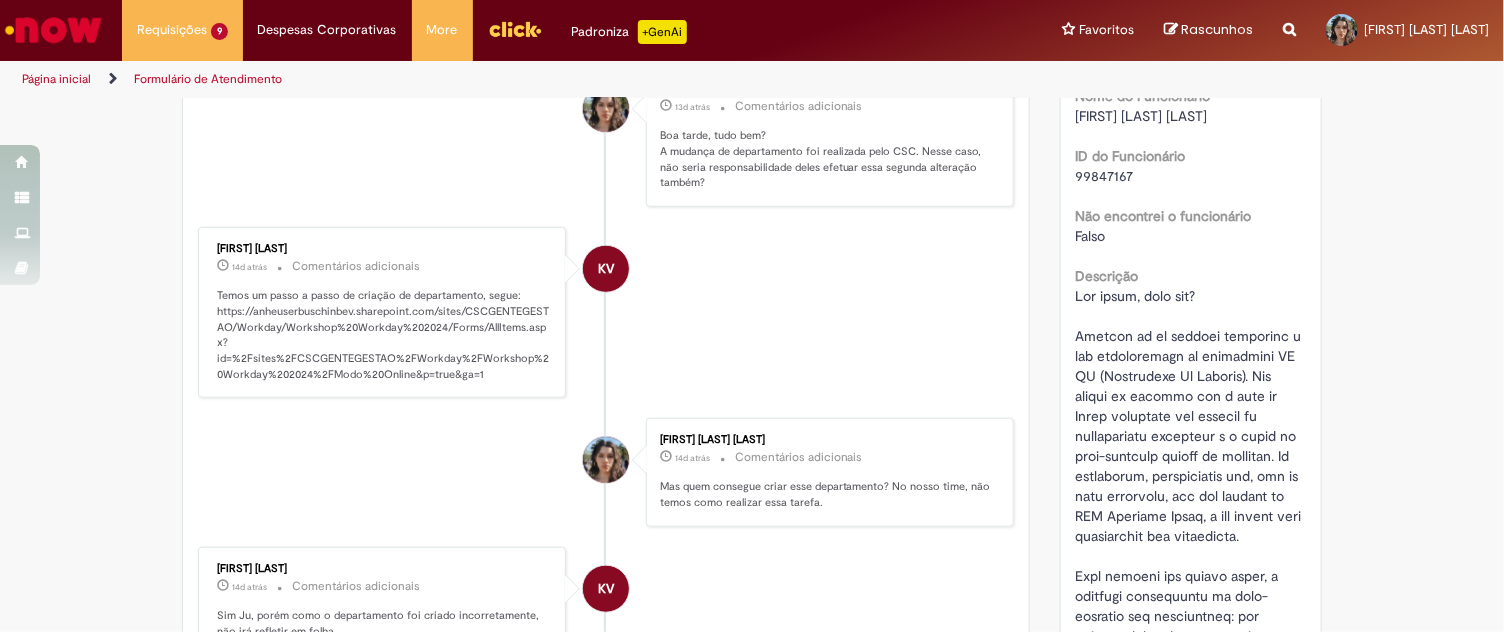 scroll, scrollTop: 0, scrollLeft: 0, axis: both 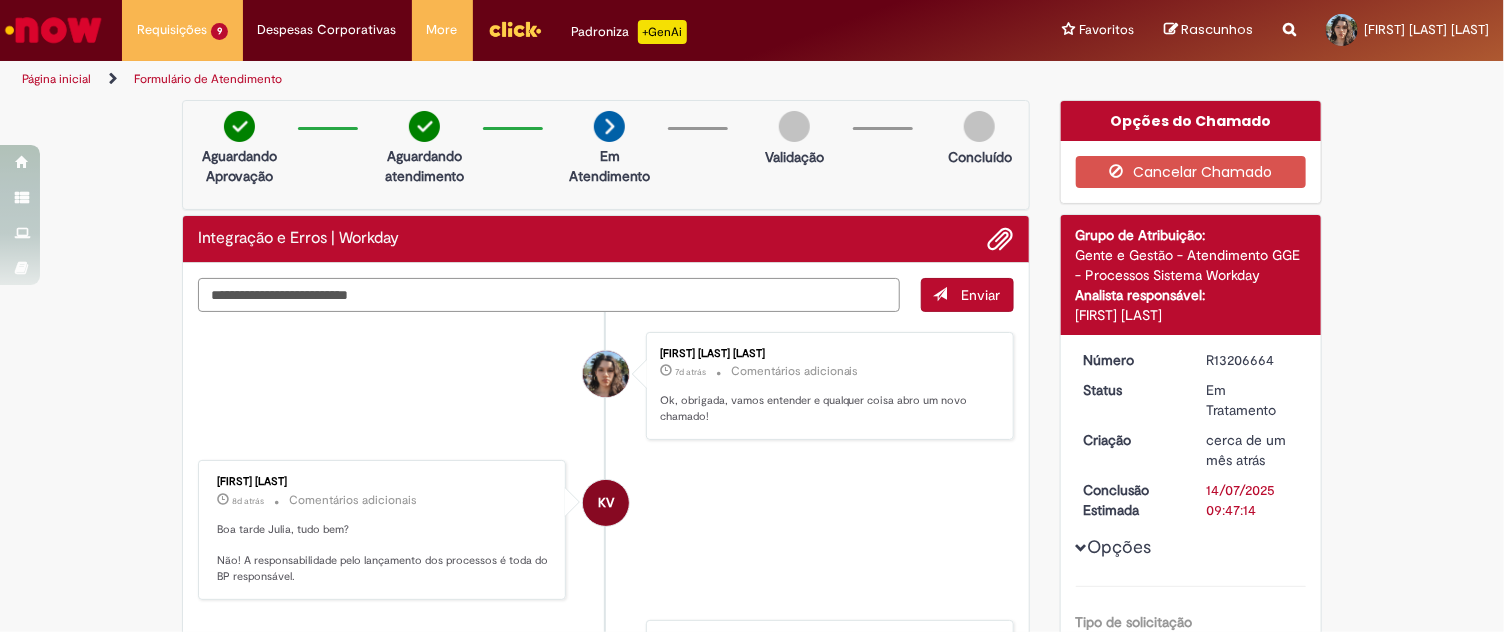click at bounding box center [549, 295] 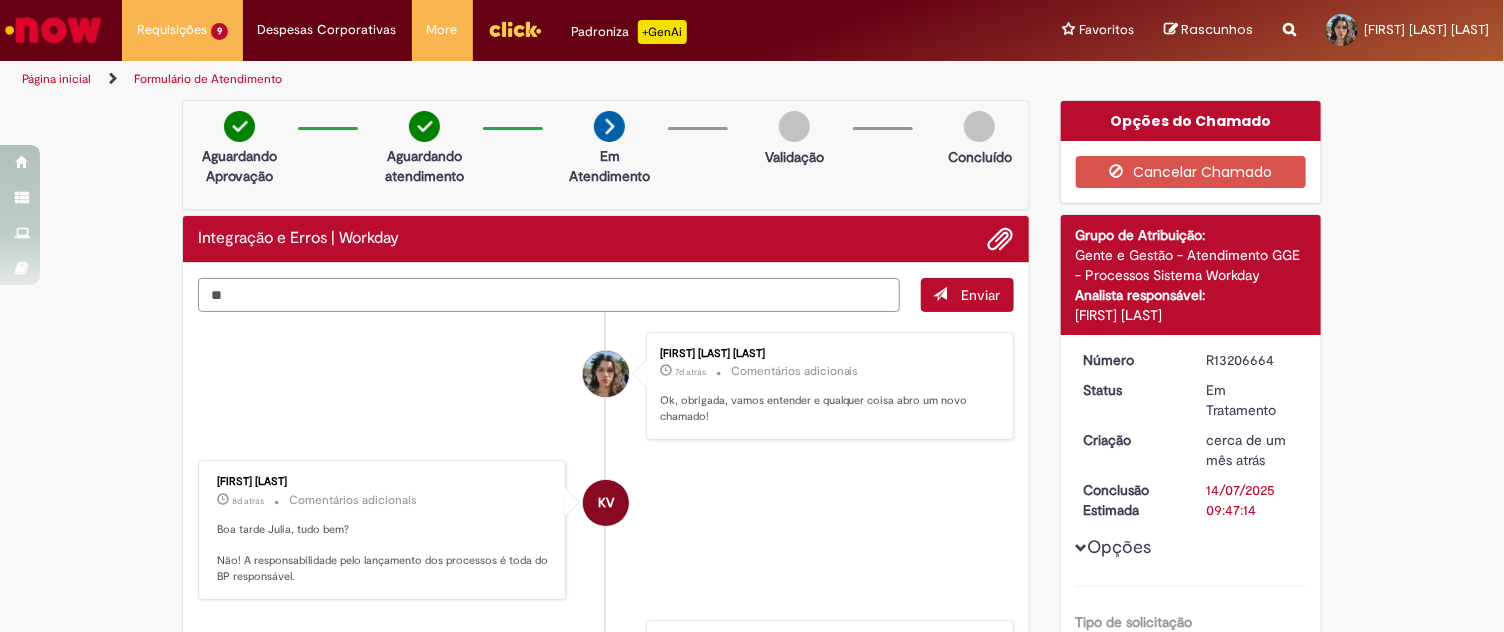 type on "*" 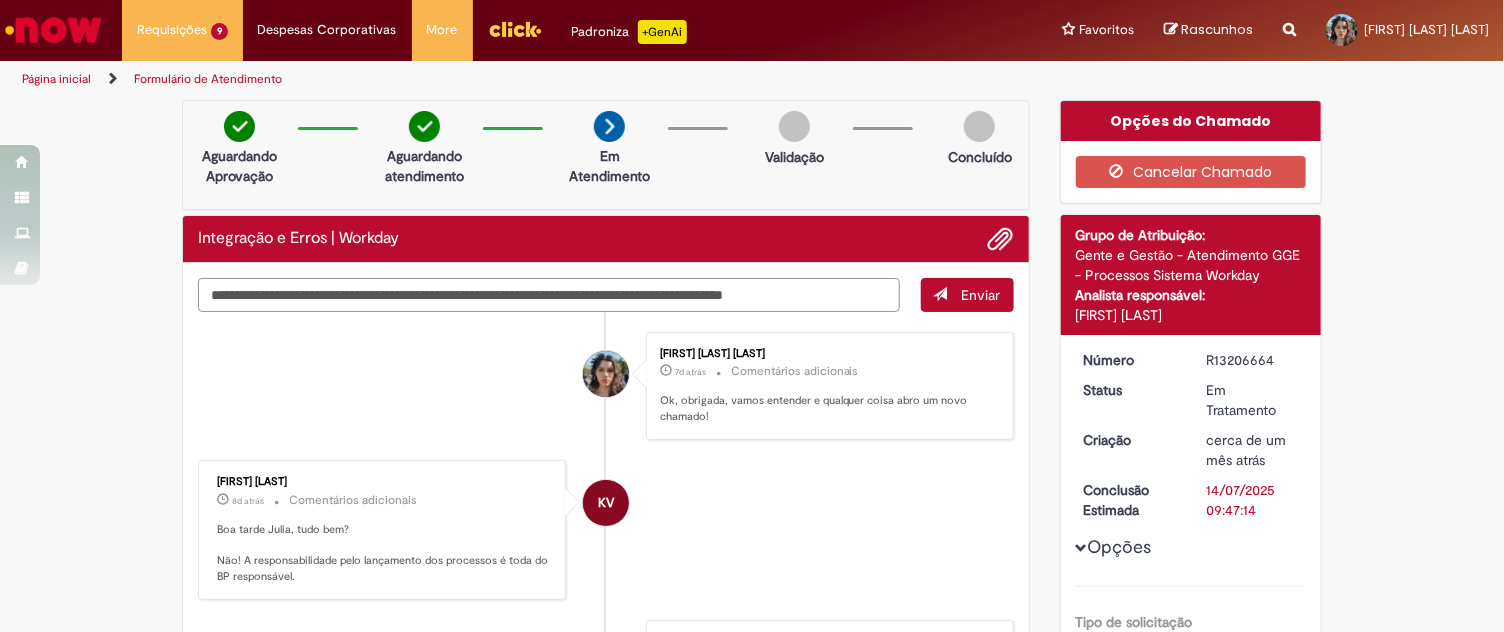 type on "**********" 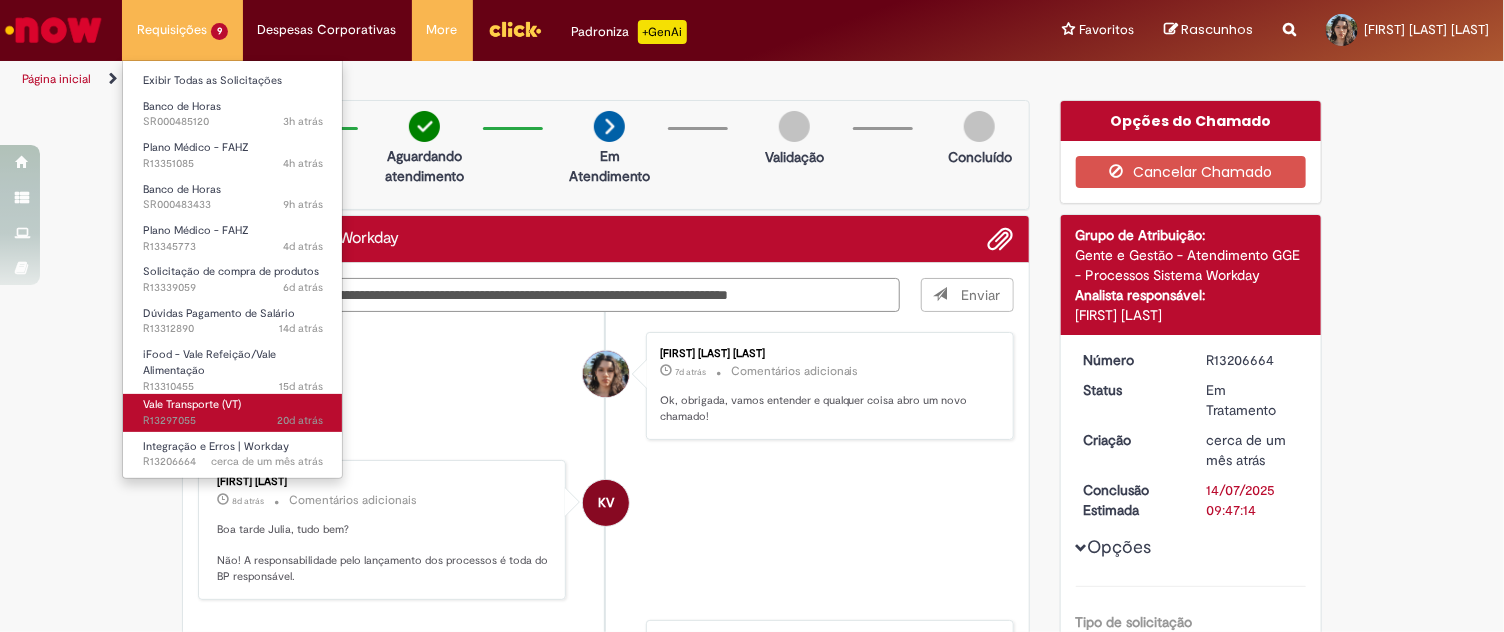type 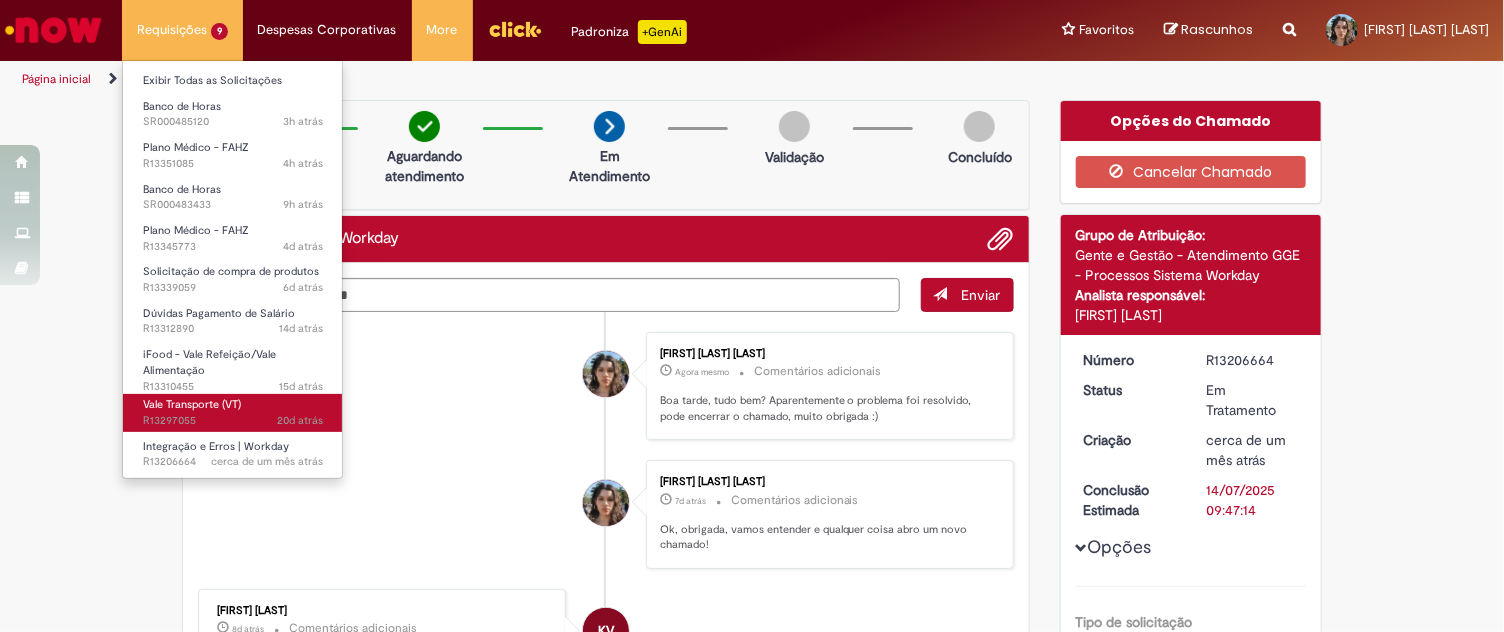 click on "Vale Transporte (VT)
20d atrás 20 dias atrás  R13297055" at bounding box center (233, 412) 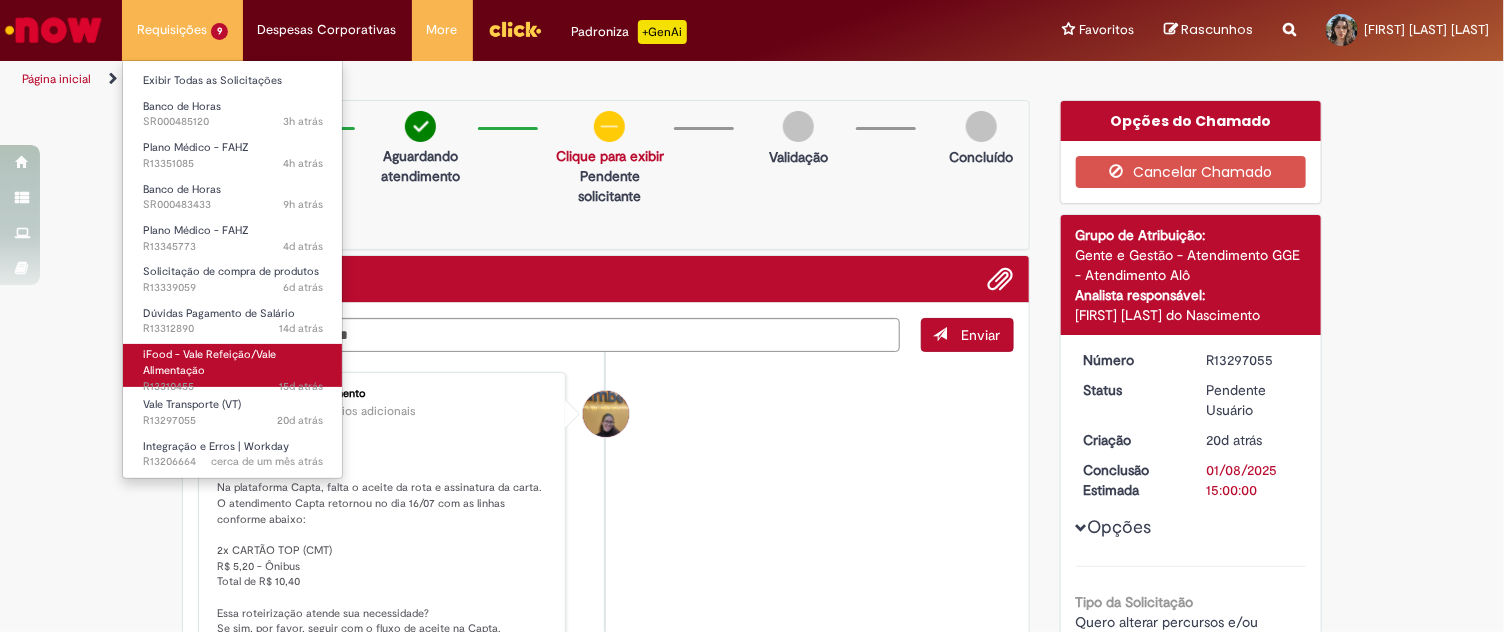 click on "15d atrás 15 dias atrás  R13310455" at bounding box center (233, 387) 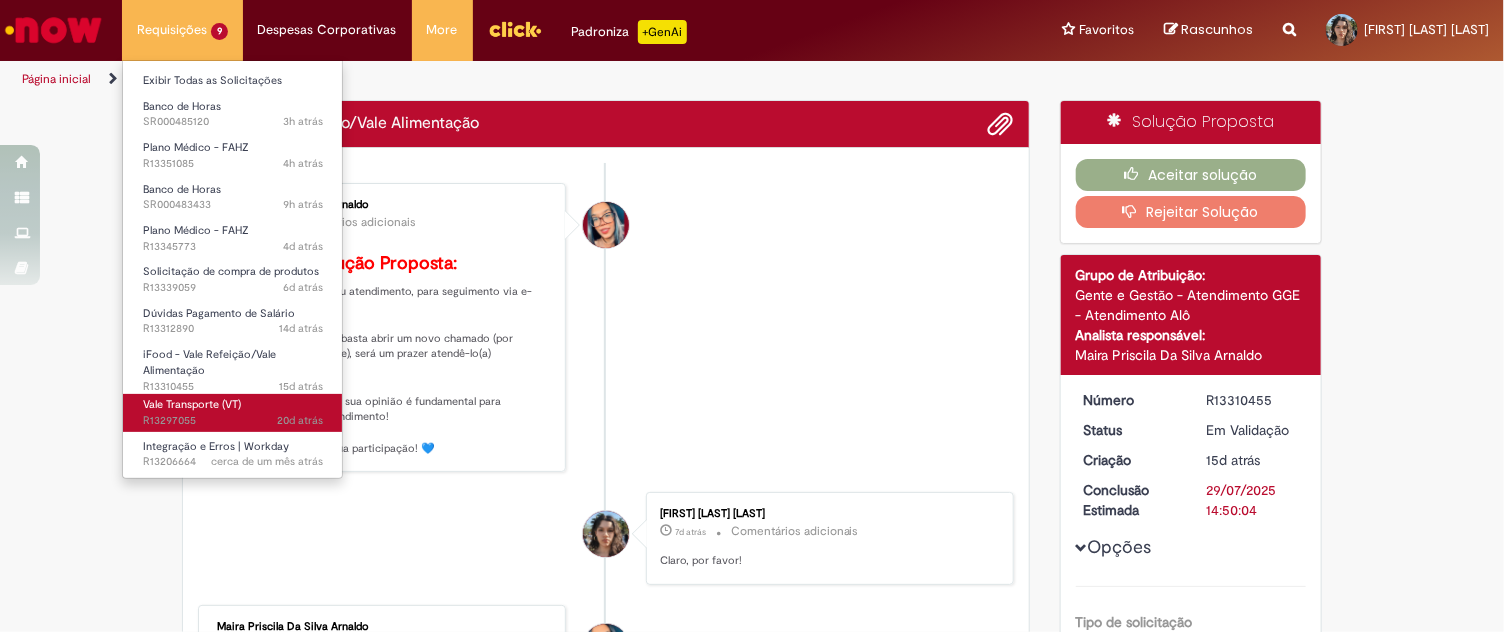 click on "Vale Transporte (VT)" at bounding box center (192, 404) 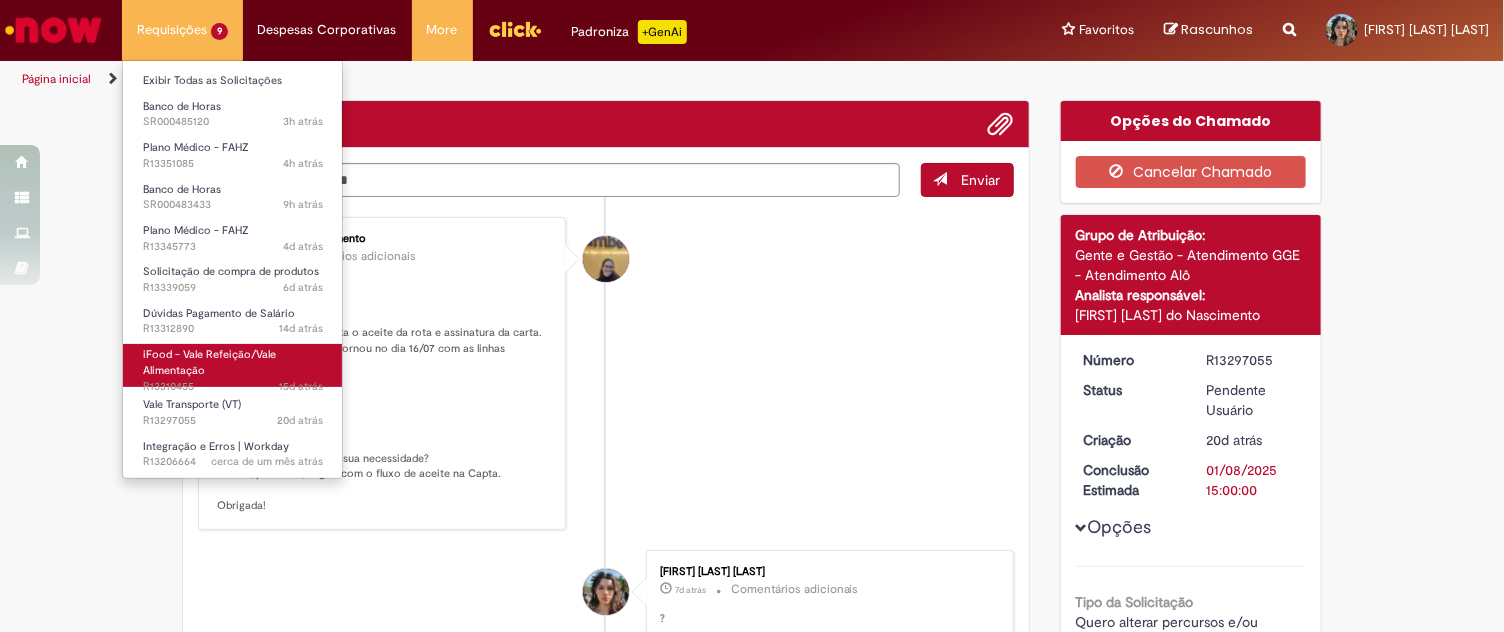 click on "iFood - Vale Refeição/Vale Alimentação" at bounding box center (209, 362) 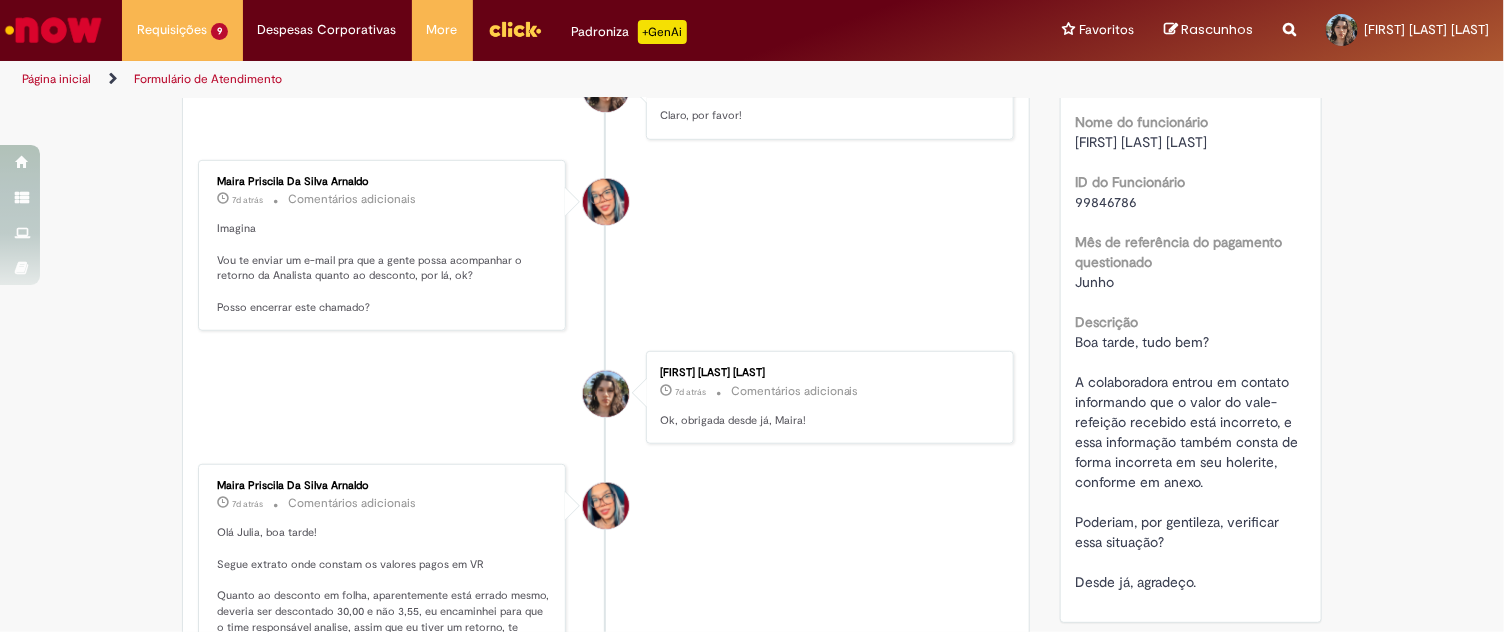 scroll, scrollTop: 0, scrollLeft: 0, axis: both 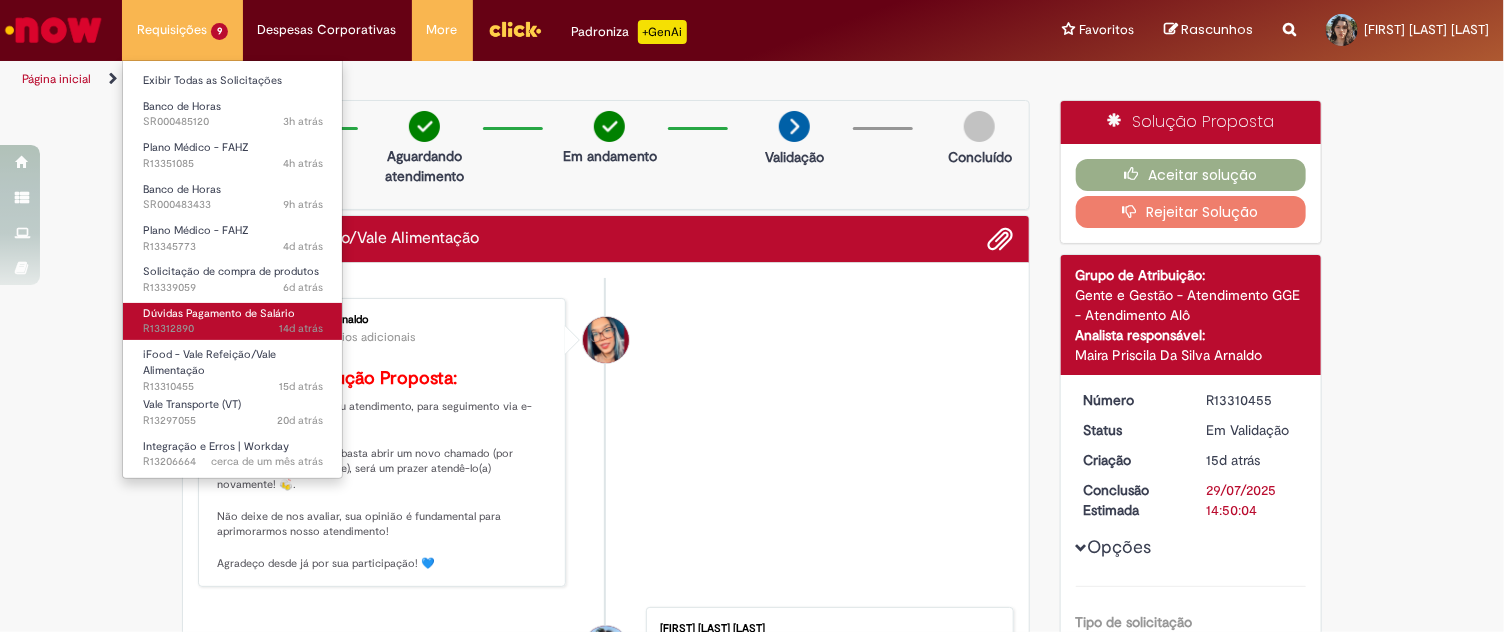 click on "14d atrás 14 dias atrás  R13312890" at bounding box center (233, 329) 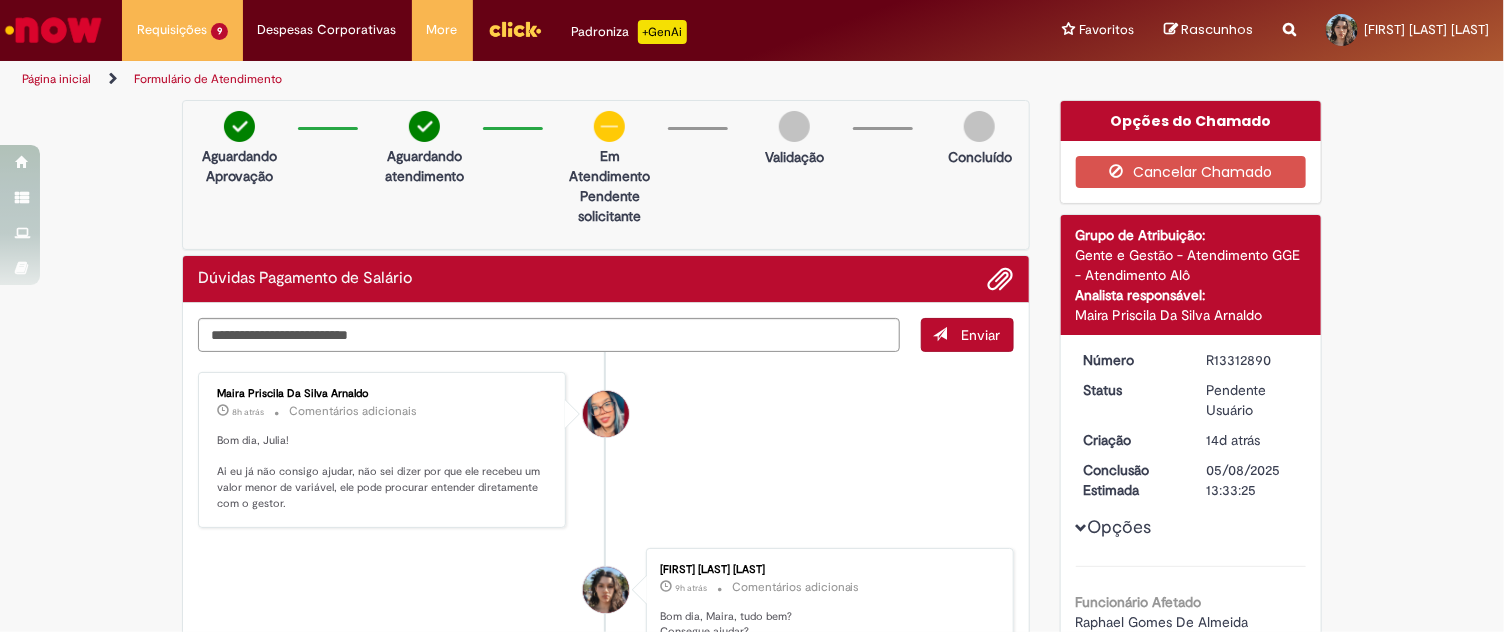 scroll, scrollTop: 333, scrollLeft: 0, axis: vertical 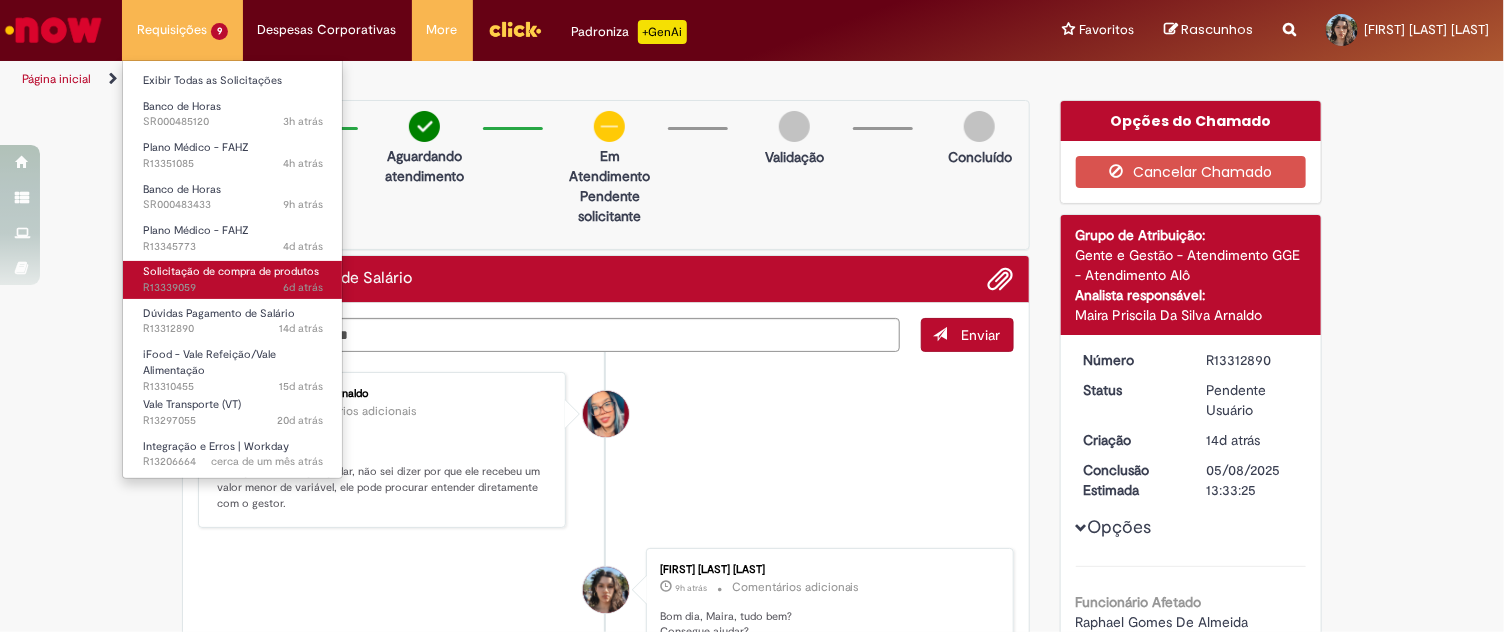 click on "6d atrás 6 dias atrás  R13339059" at bounding box center (233, 288) 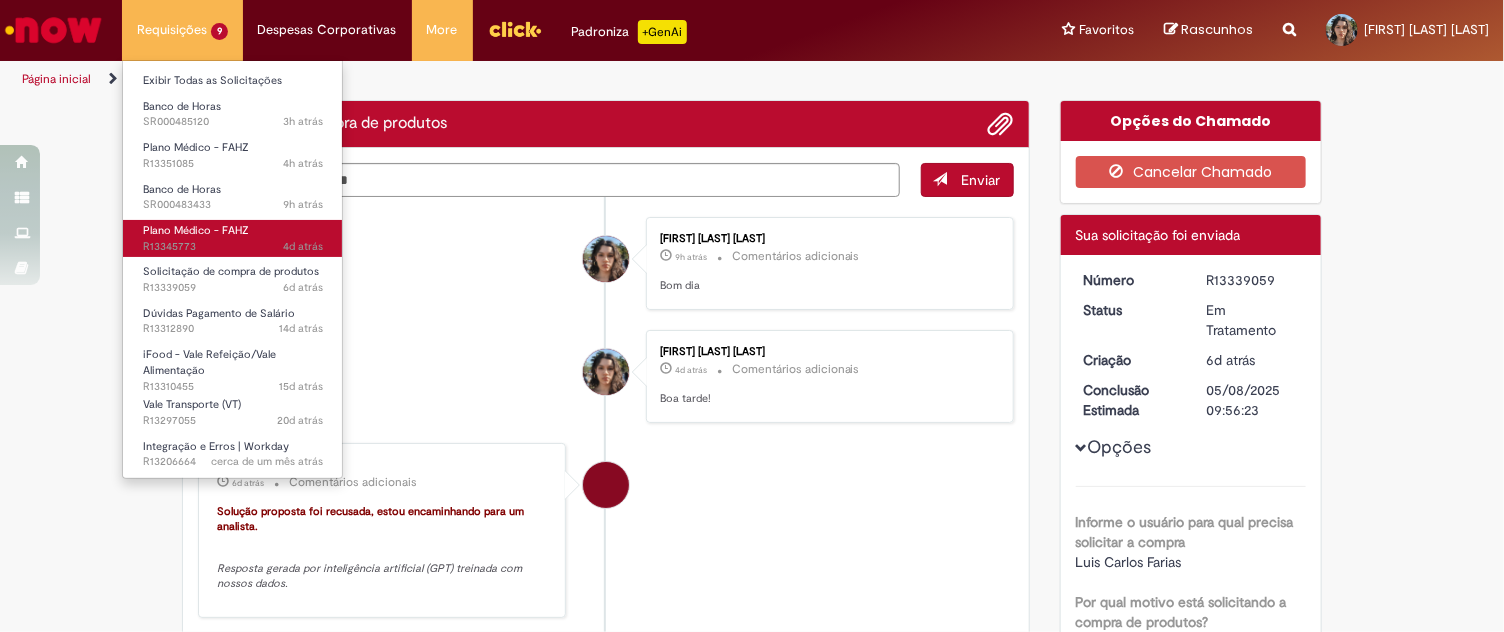 click on "4d atrás 4 dias atrás  R13345773" at bounding box center (233, 247) 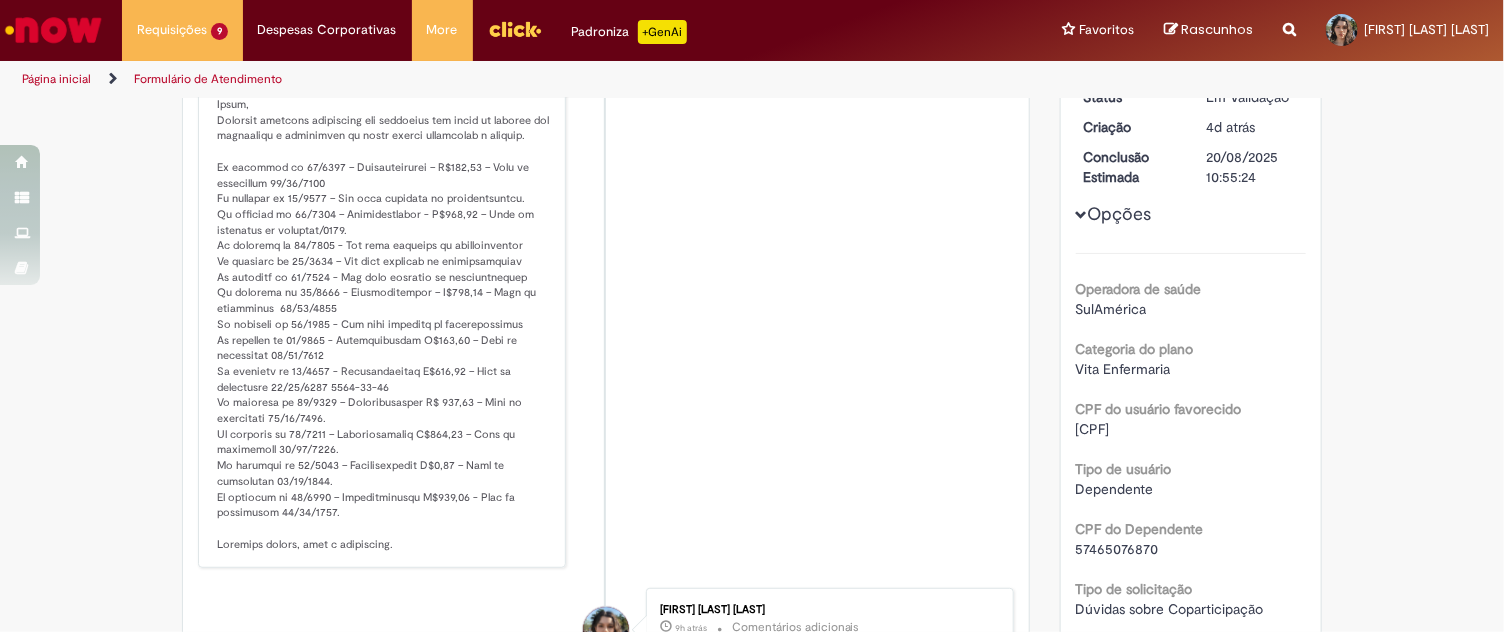scroll, scrollTop: 0, scrollLeft: 0, axis: both 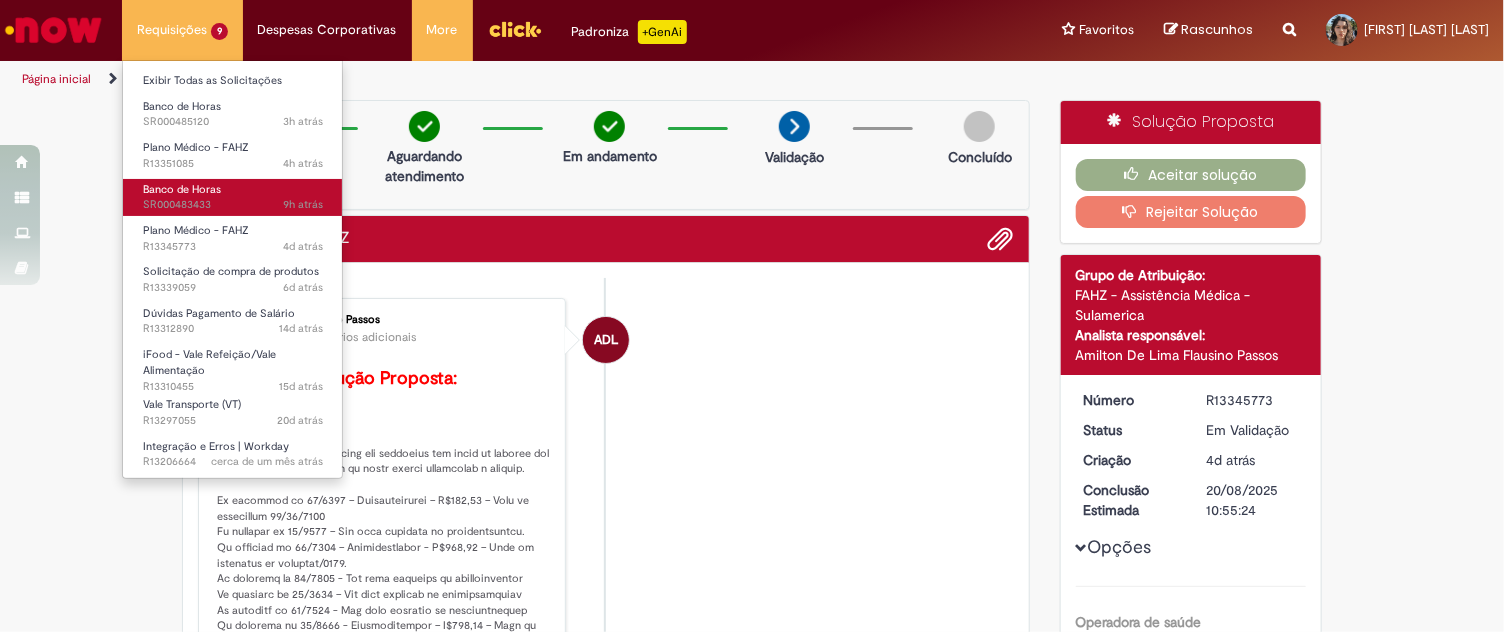 click on "9h atrás 9 horas atrás  SR000483433" at bounding box center (233, 205) 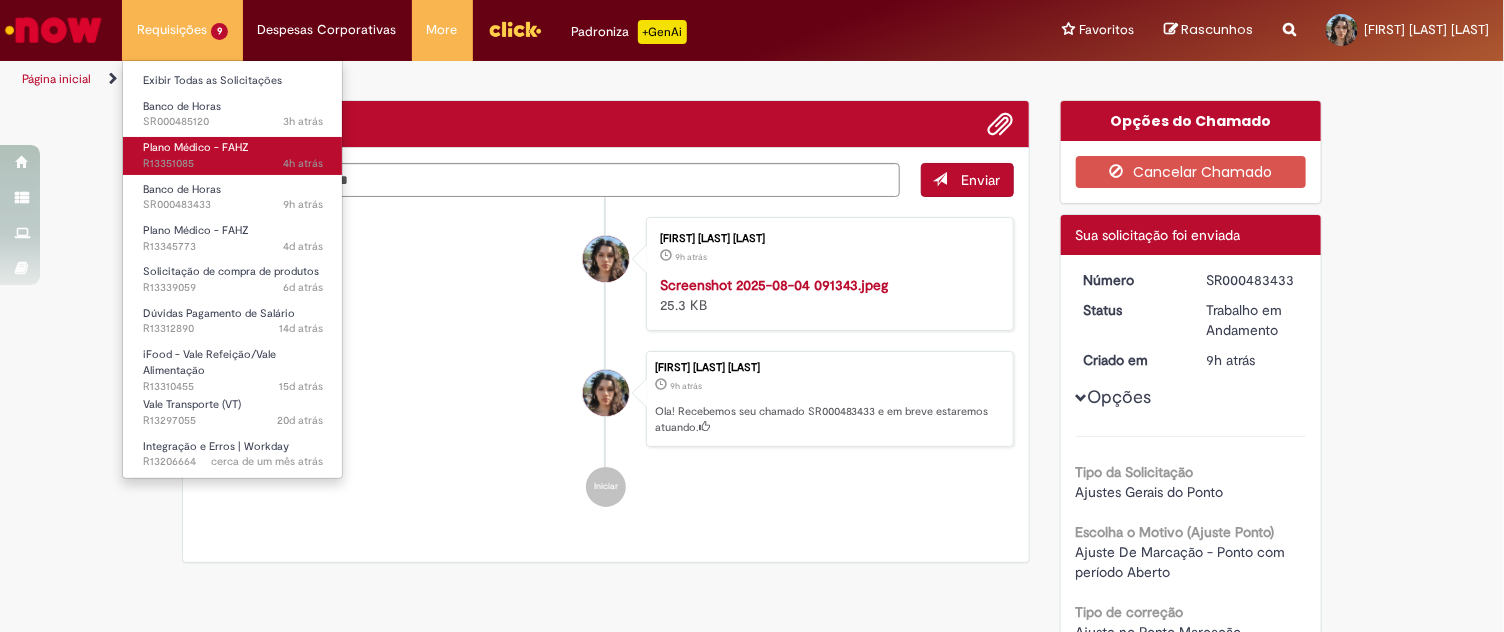 click on "Plano Médico - FAHZ" at bounding box center (196, 147) 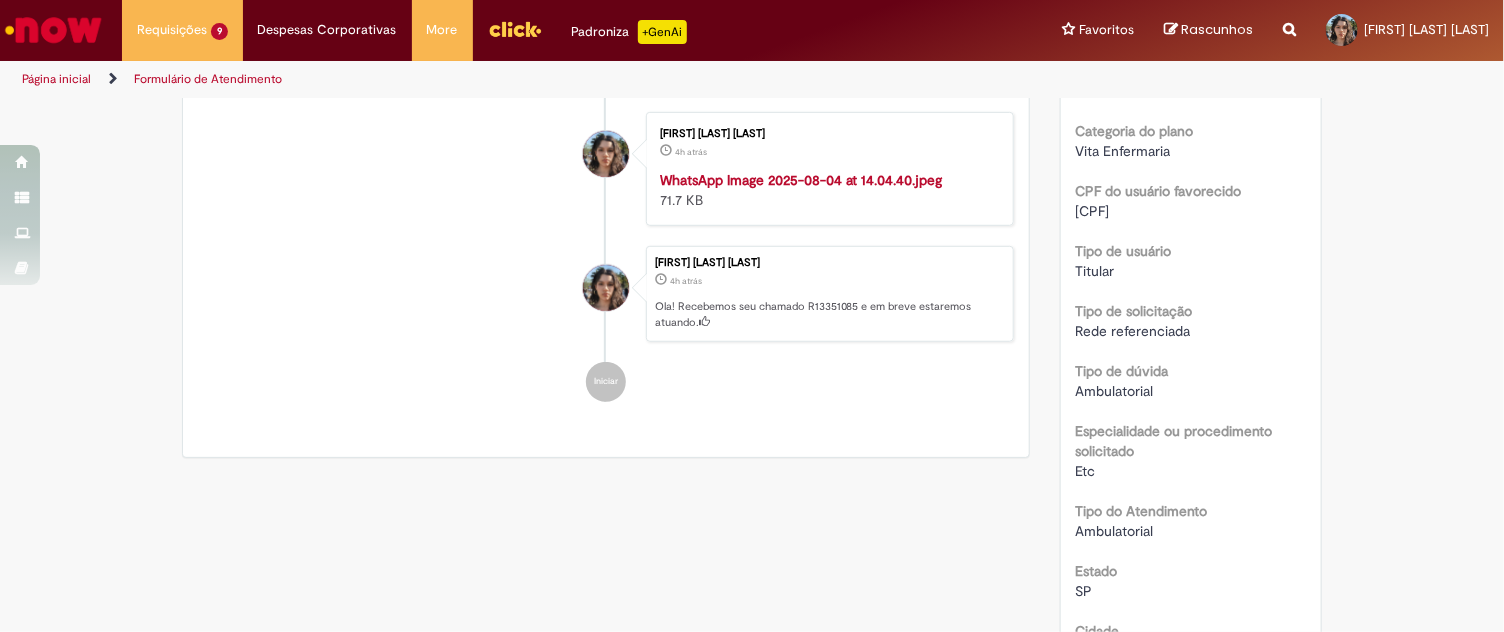 scroll, scrollTop: 0, scrollLeft: 0, axis: both 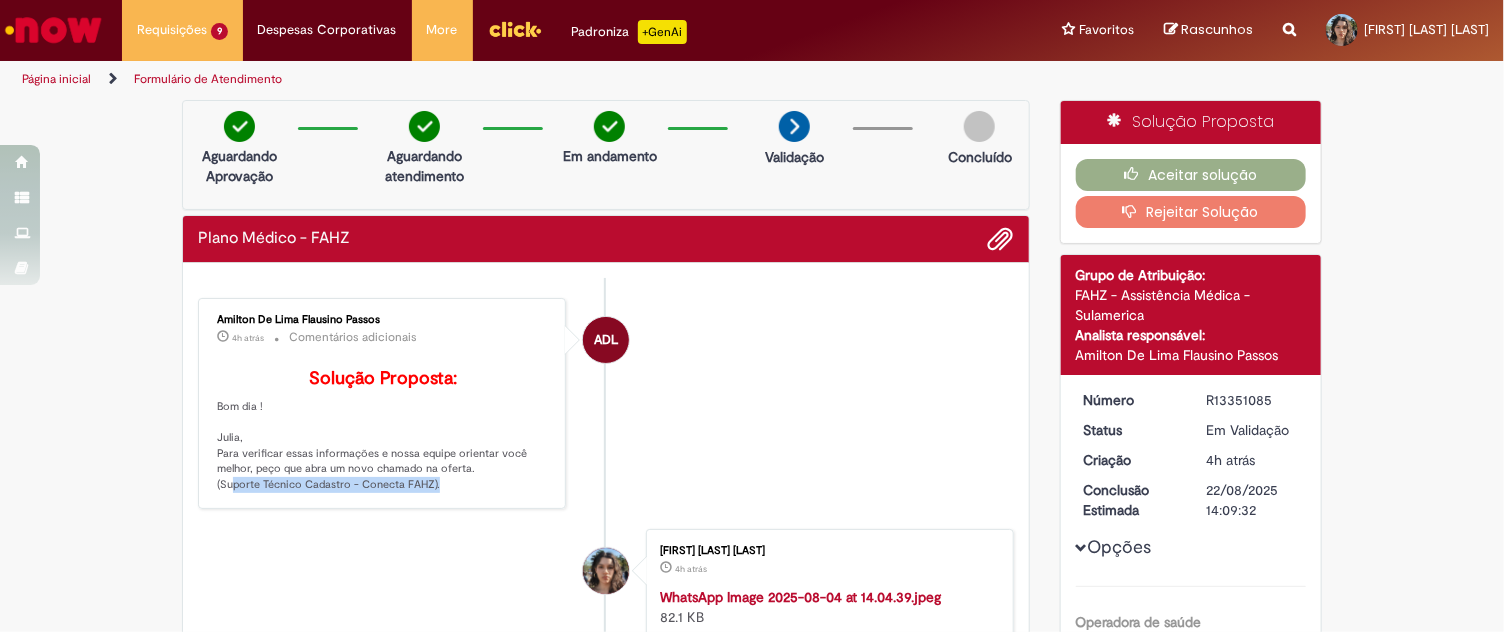 drag, startPoint x: 213, startPoint y: 518, endPoint x: 420, endPoint y: 524, distance: 207.08694 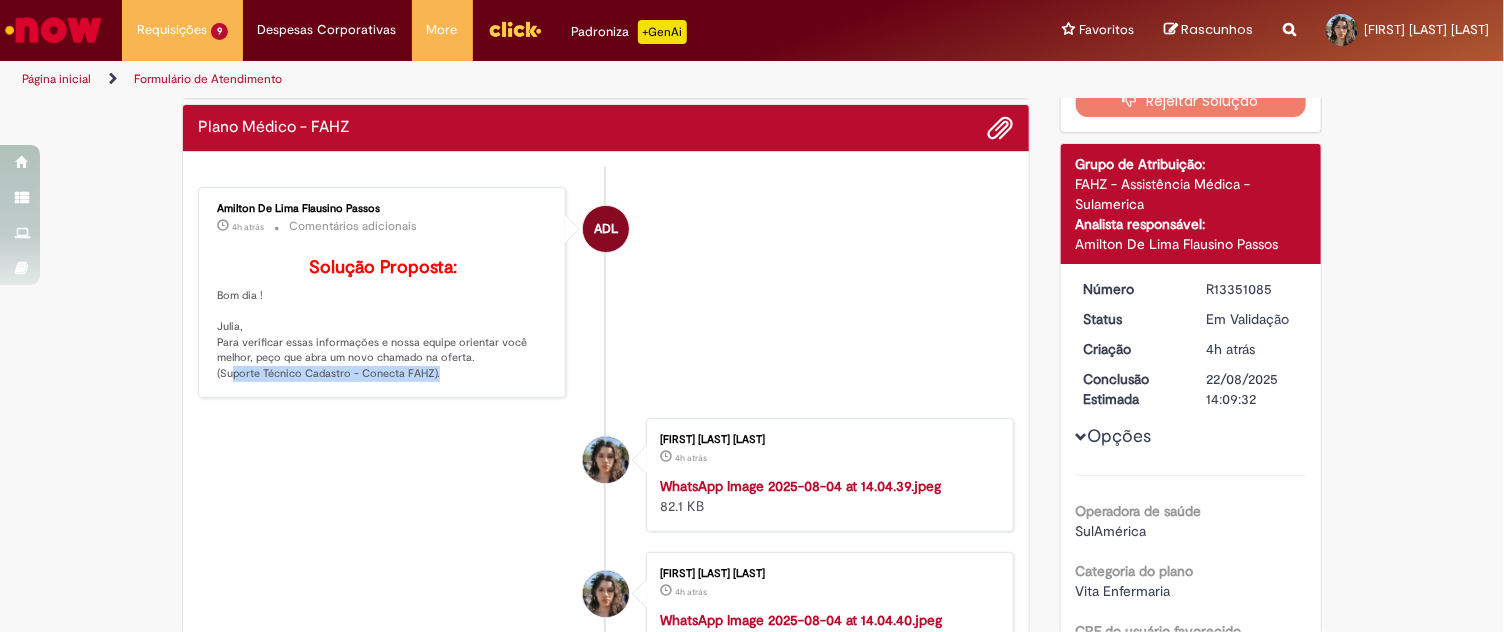 scroll, scrollTop: 222, scrollLeft: 0, axis: vertical 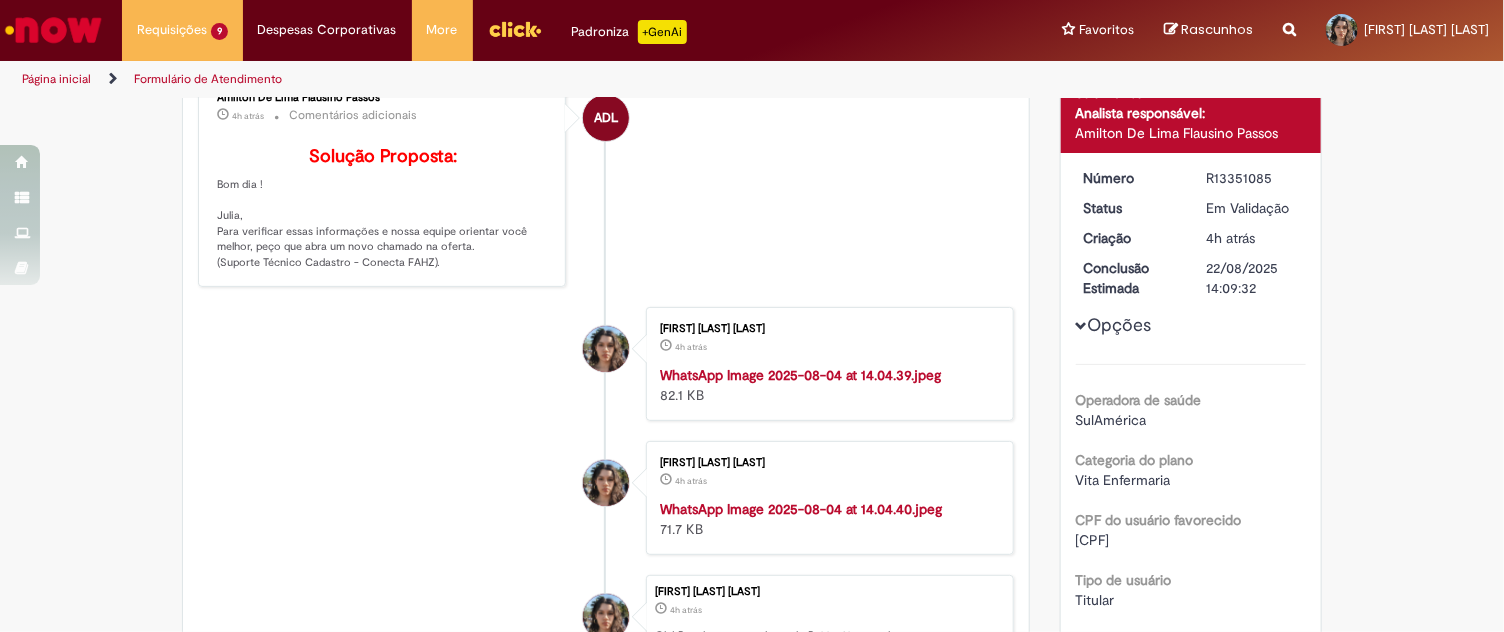 click on "[CPF]" at bounding box center (1093, 540) 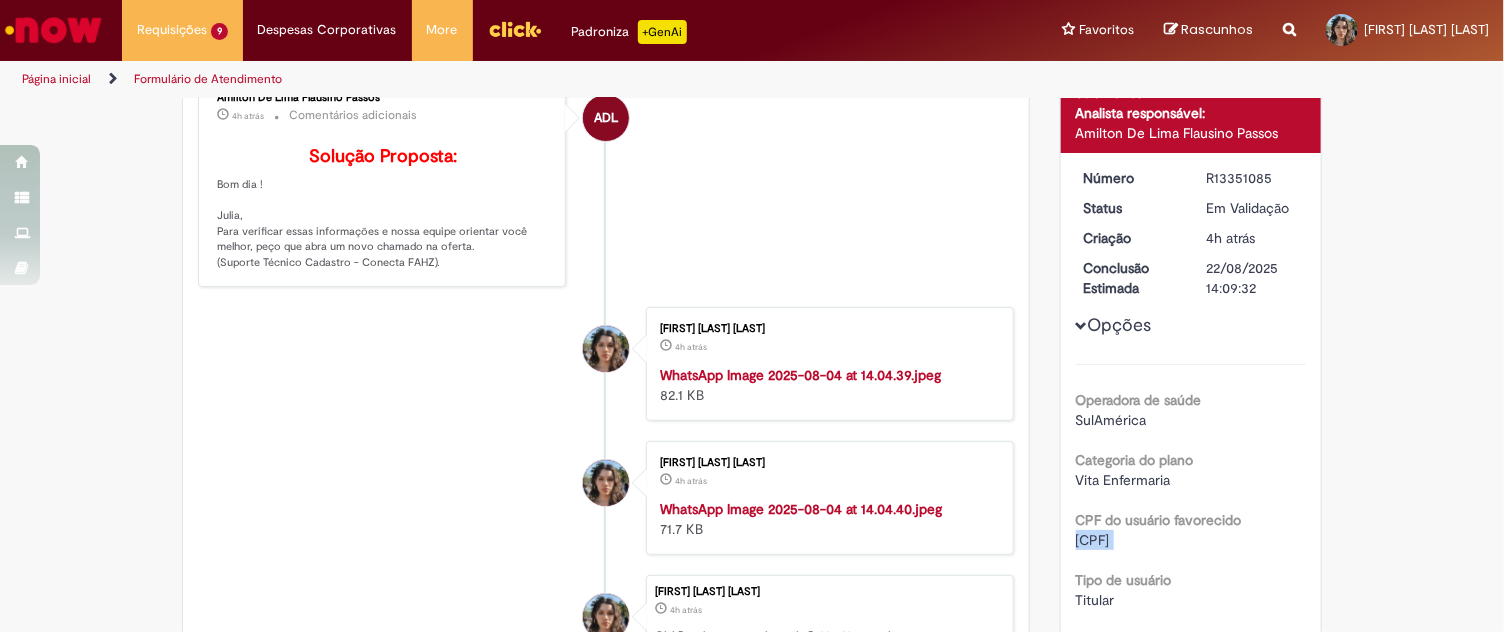 click on "[CPF]" at bounding box center (1093, 540) 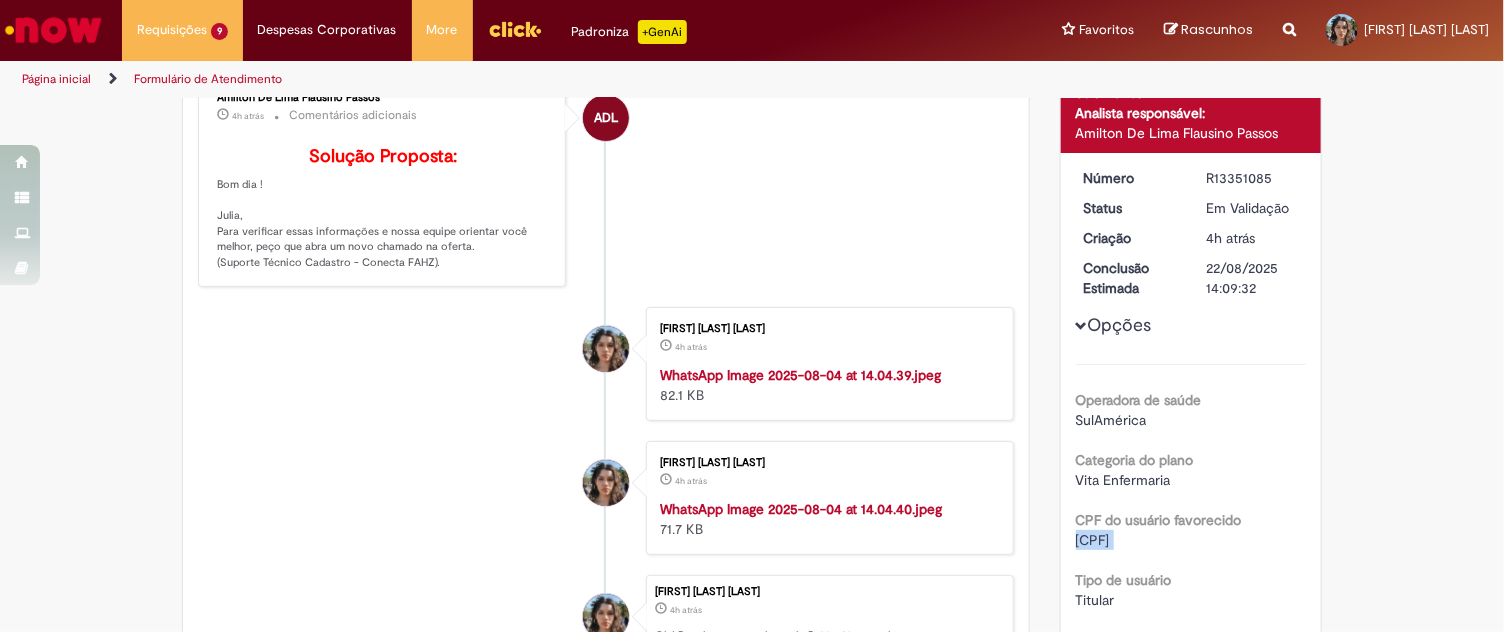 scroll, scrollTop: 888, scrollLeft: 0, axis: vertical 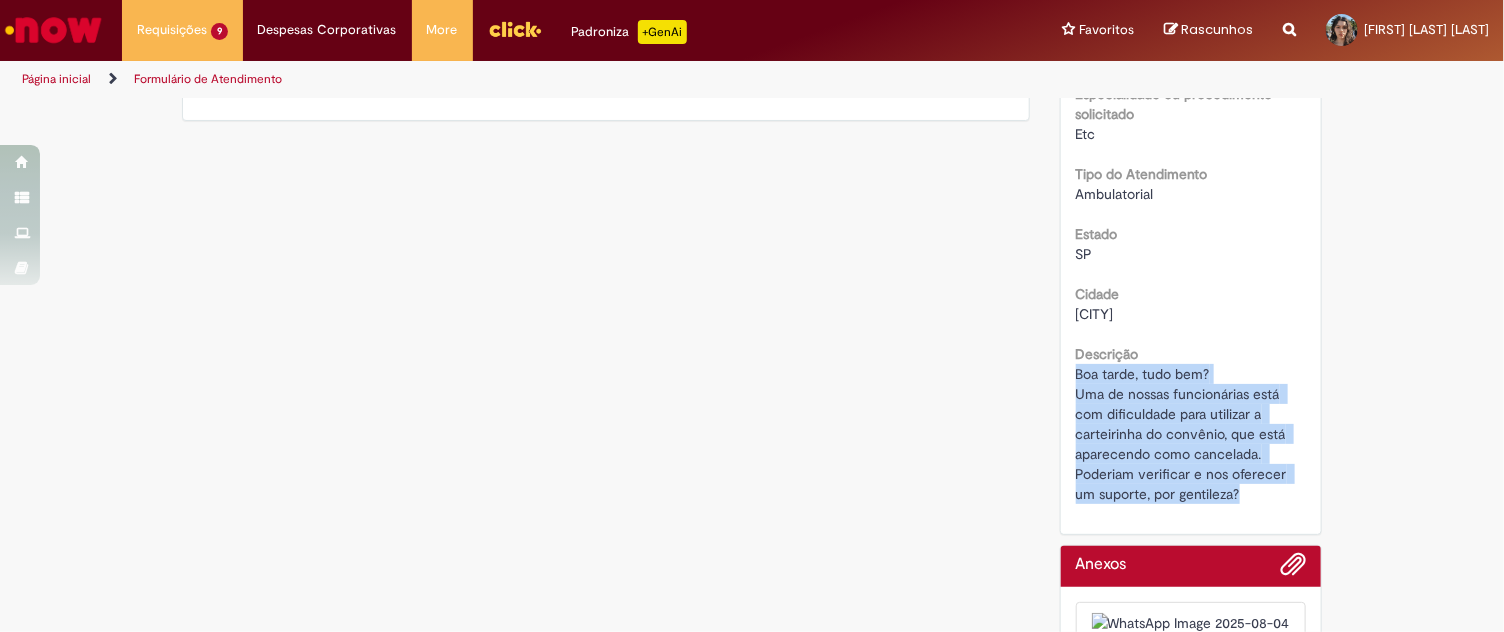 drag, startPoint x: 1060, startPoint y: 367, endPoint x: 1257, endPoint y: 491, distance: 232.77672 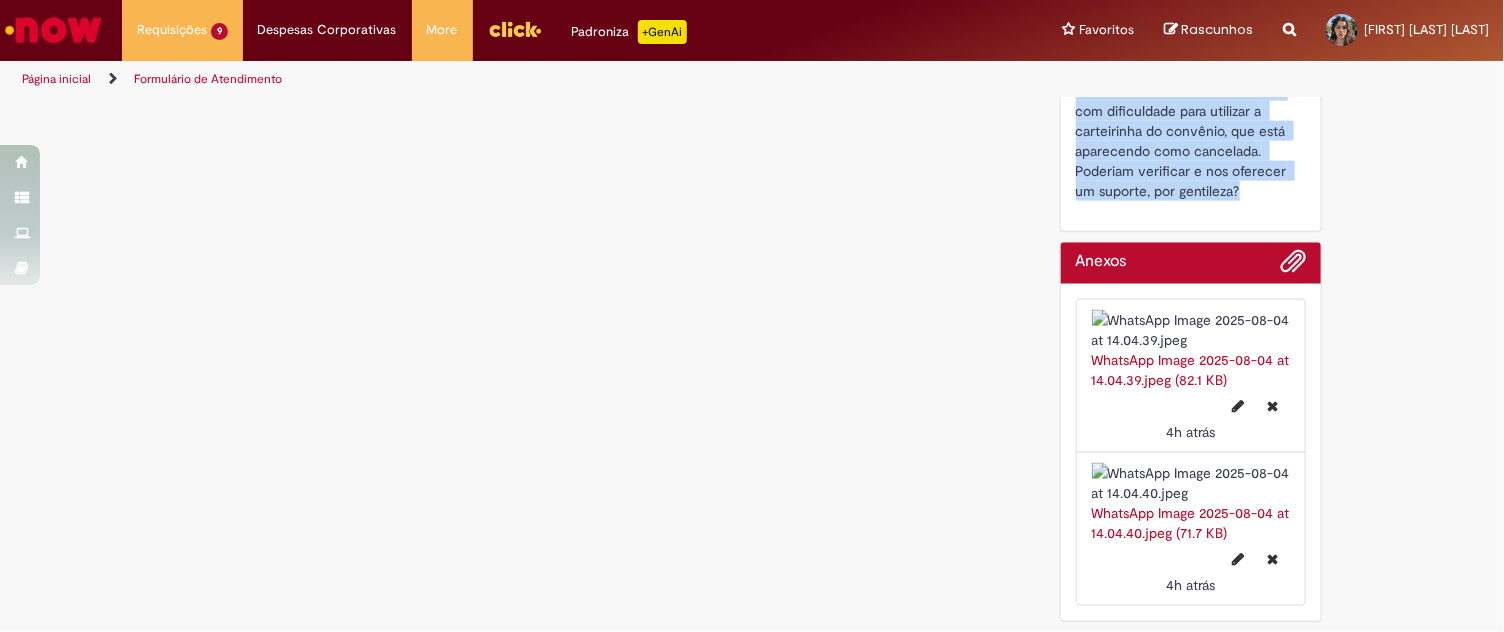 click at bounding box center [1191, 330] 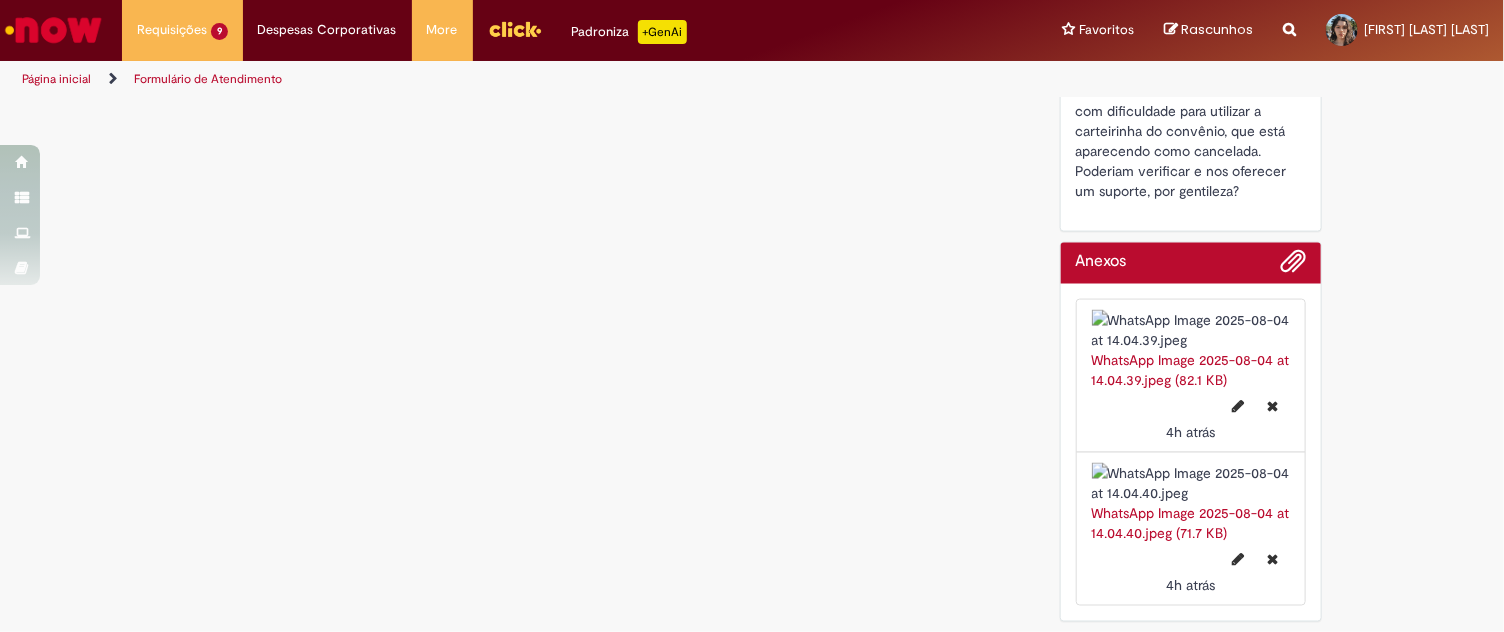 click on "WhatsApp Image 2025-08-04 at 14.04.40.jpeg (71.7 KB)" at bounding box center [1191, 523] 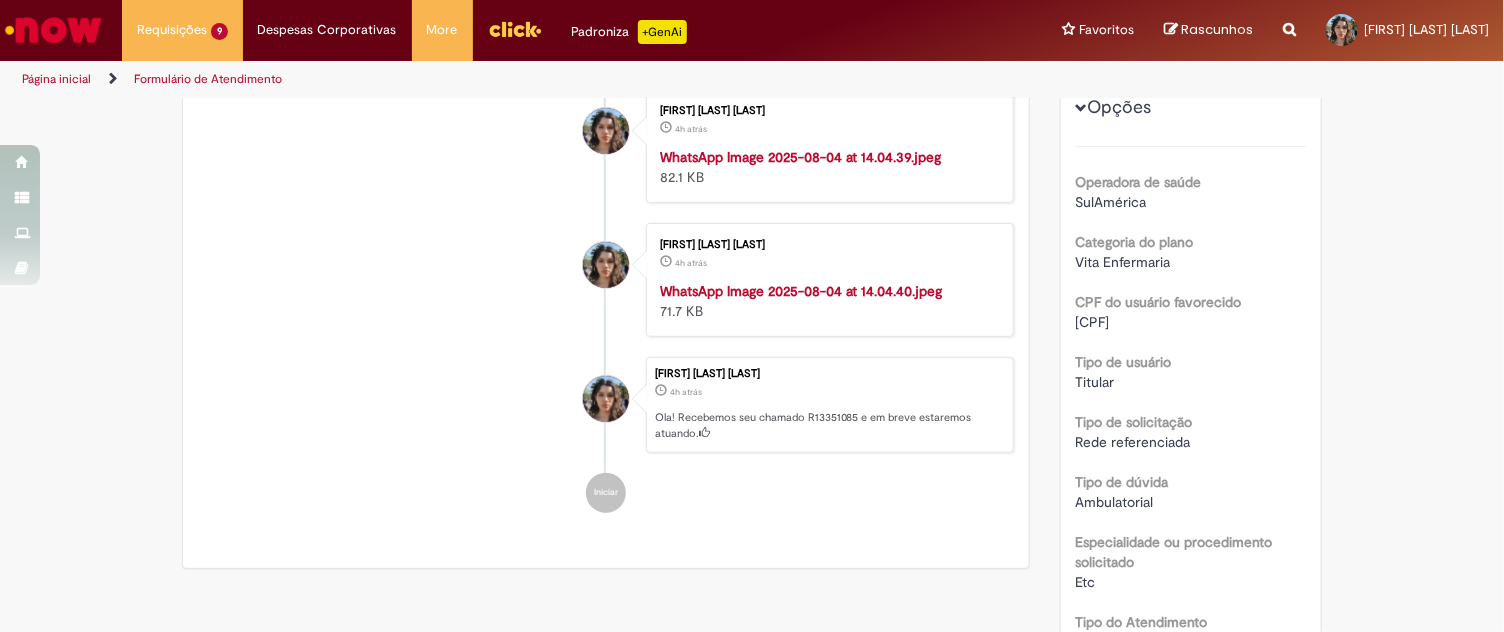 scroll, scrollTop: 0, scrollLeft: 0, axis: both 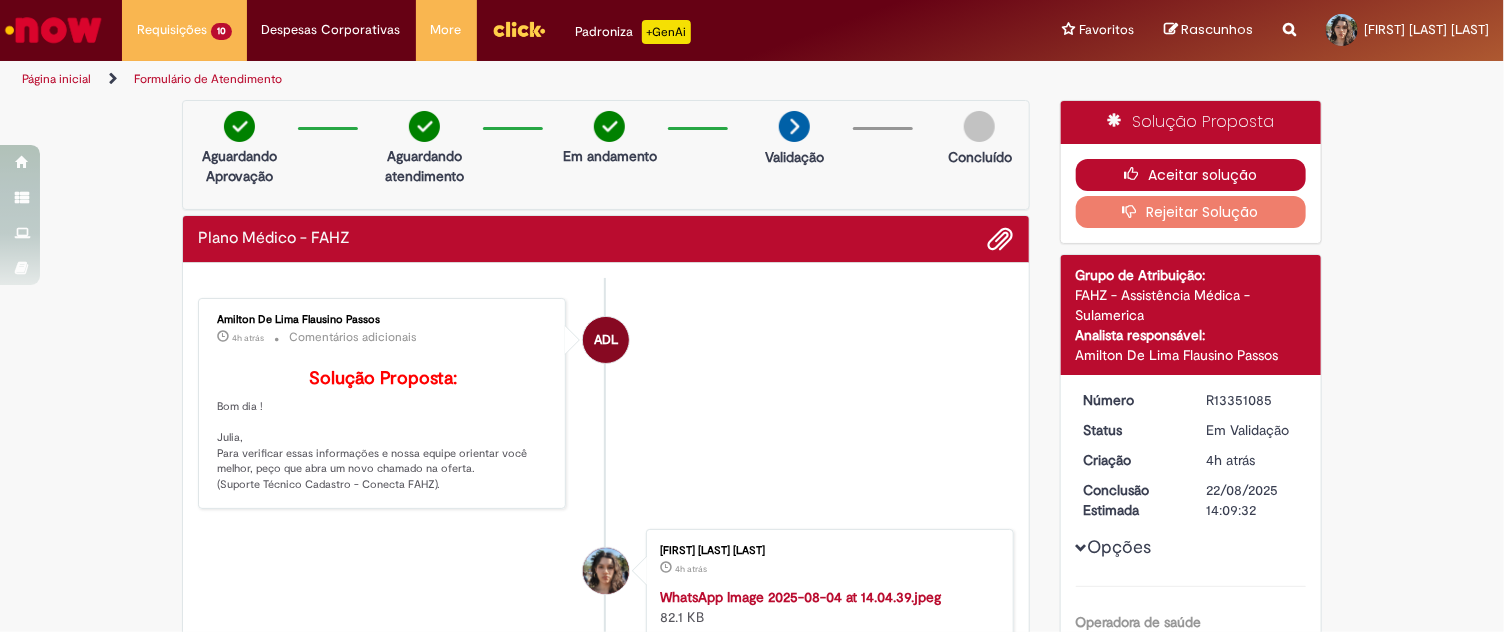 click at bounding box center [1136, 174] 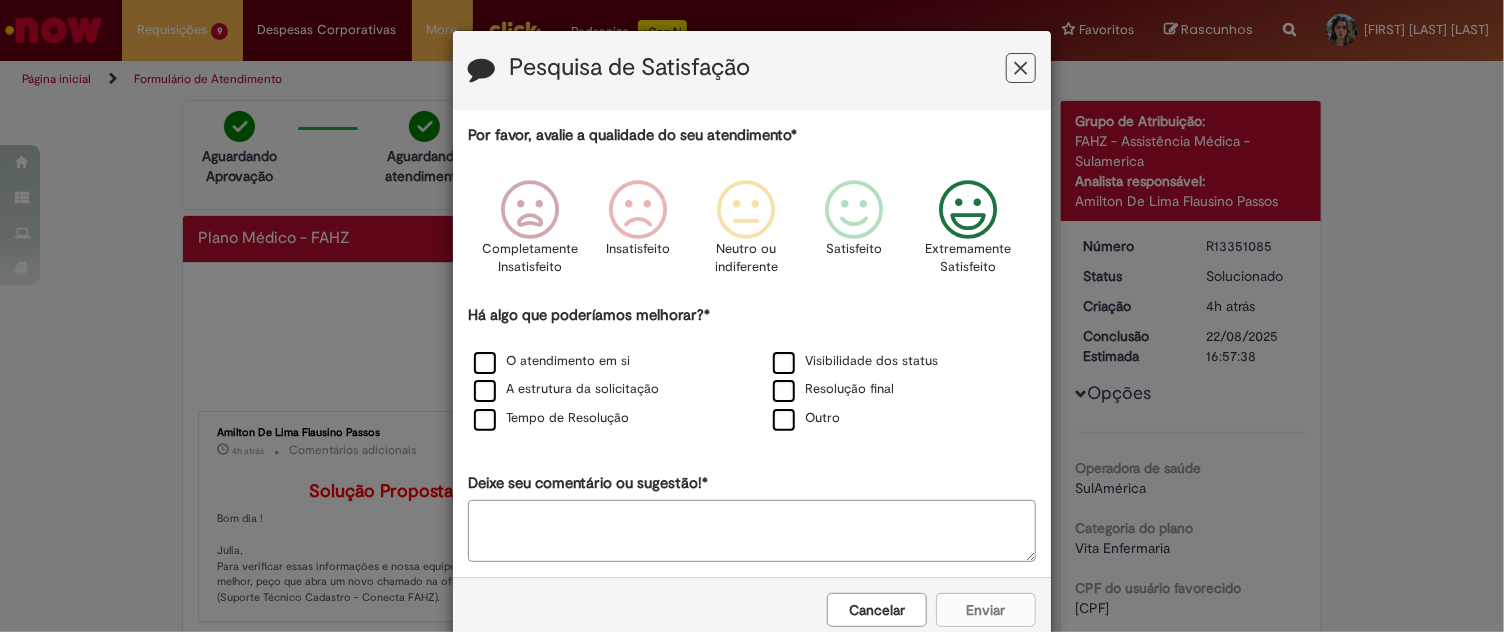 click on "Extremamente Satisfeito" at bounding box center (968, 258) 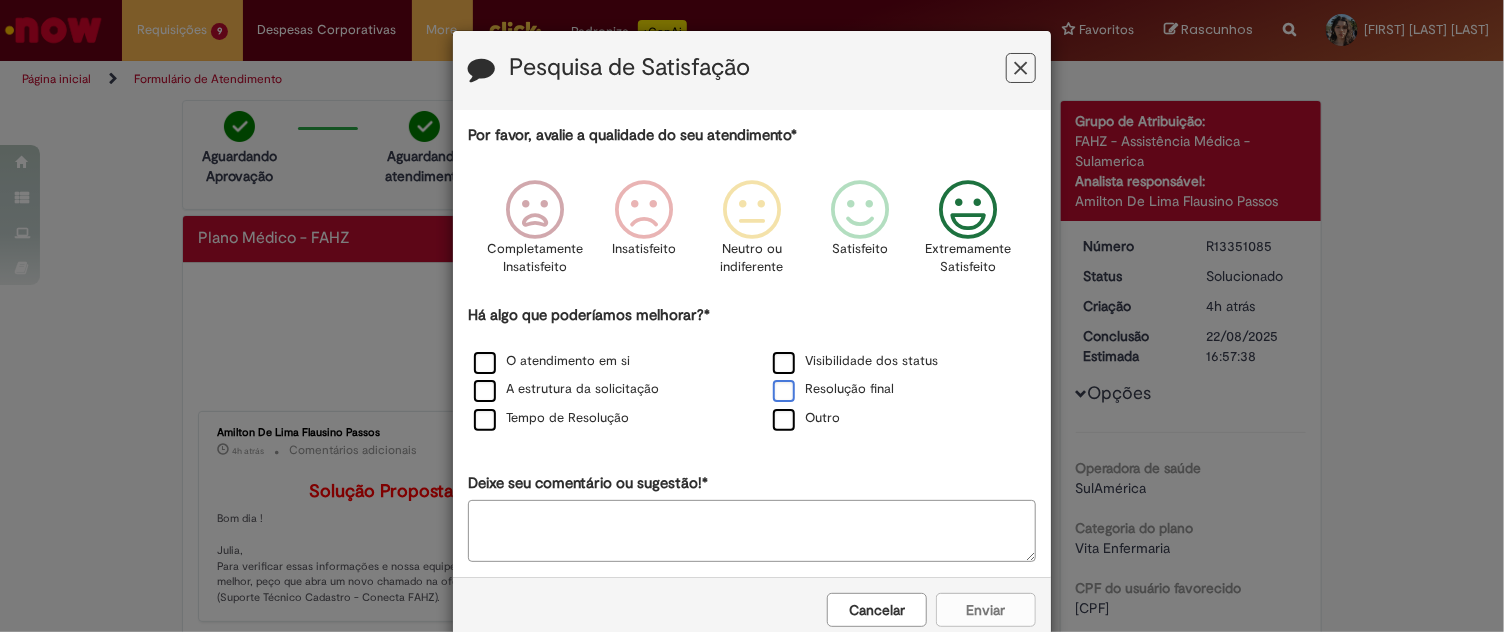 click on "Resolução final" at bounding box center [833, 389] 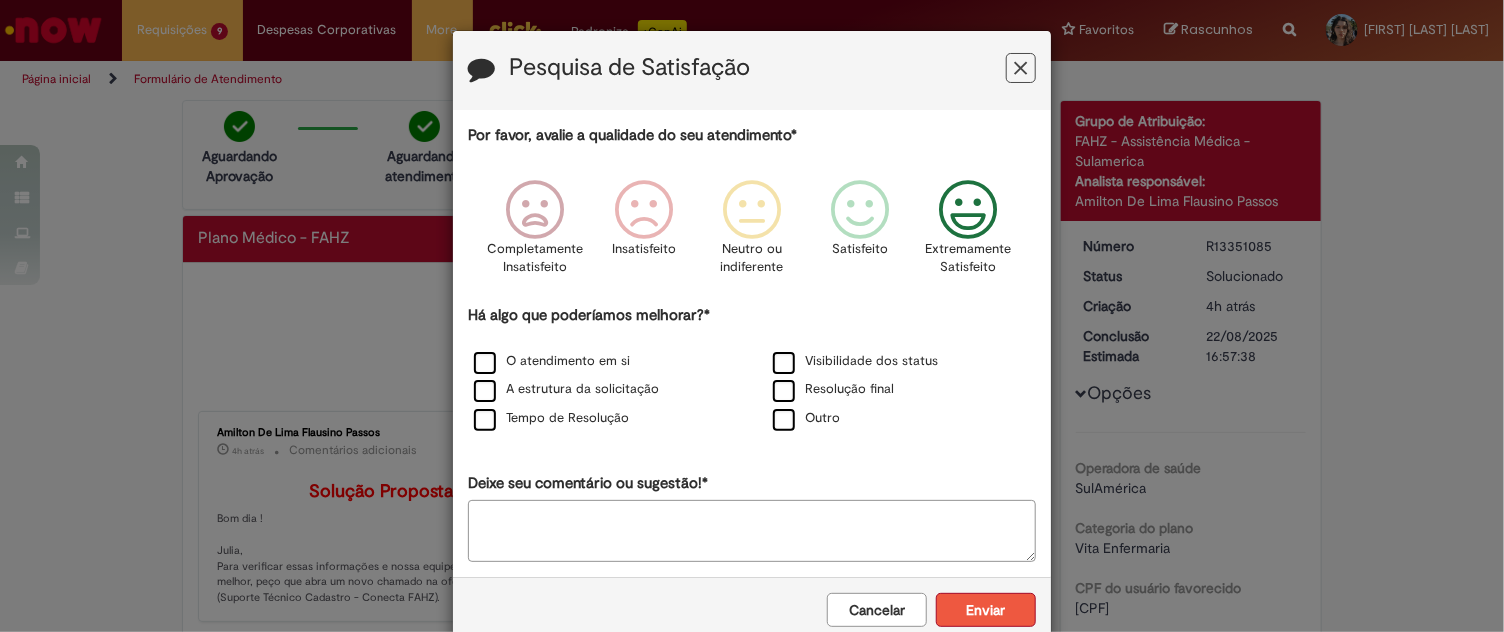 click on "Enviar" at bounding box center (986, 610) 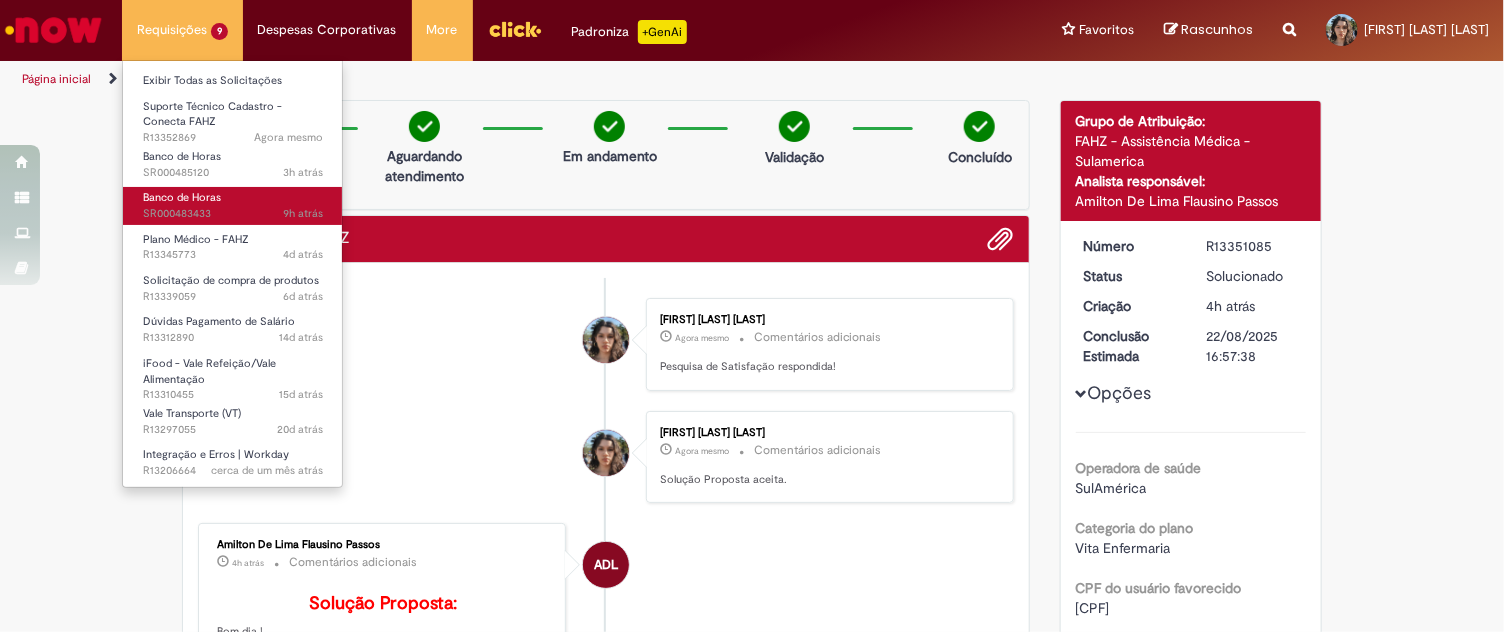 click on "9h atrás 9 horas atrás  SR000483433" at bounding box center (233, 214) 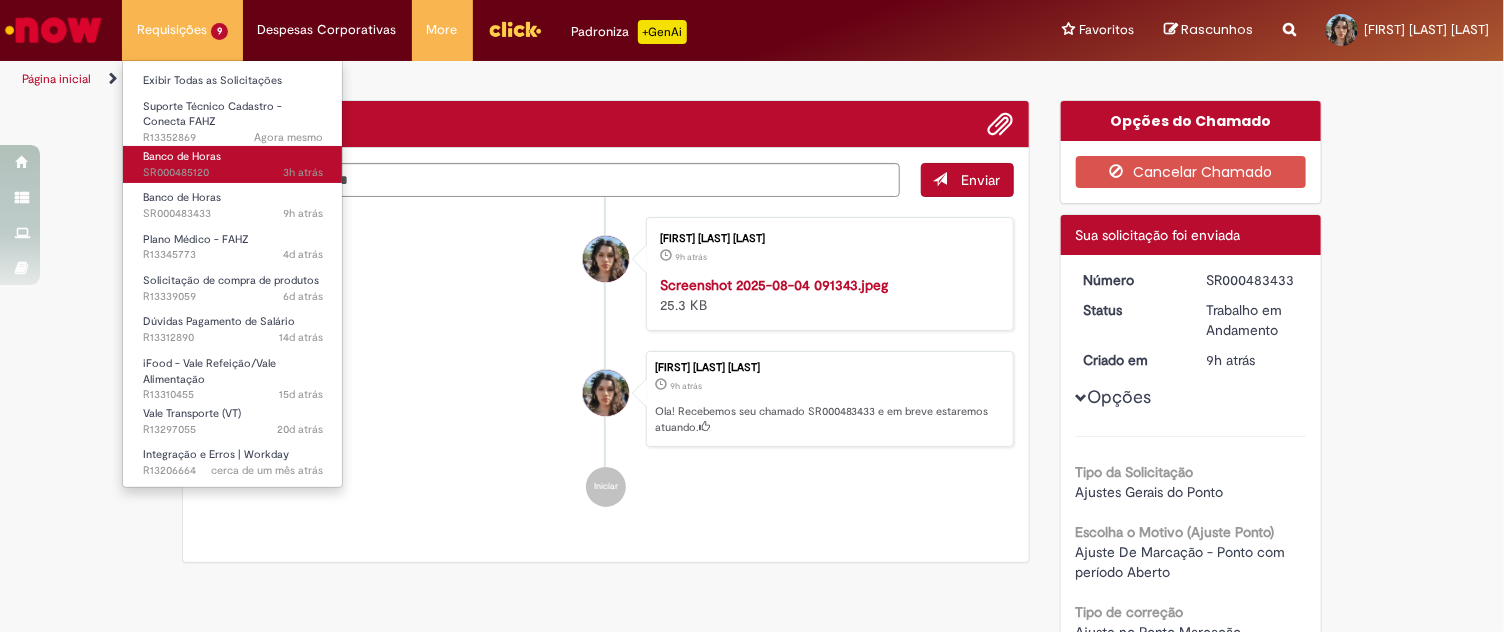 click on "3h atrás 3 horas atrás  SR000485120" at bounding box center (233, 173) 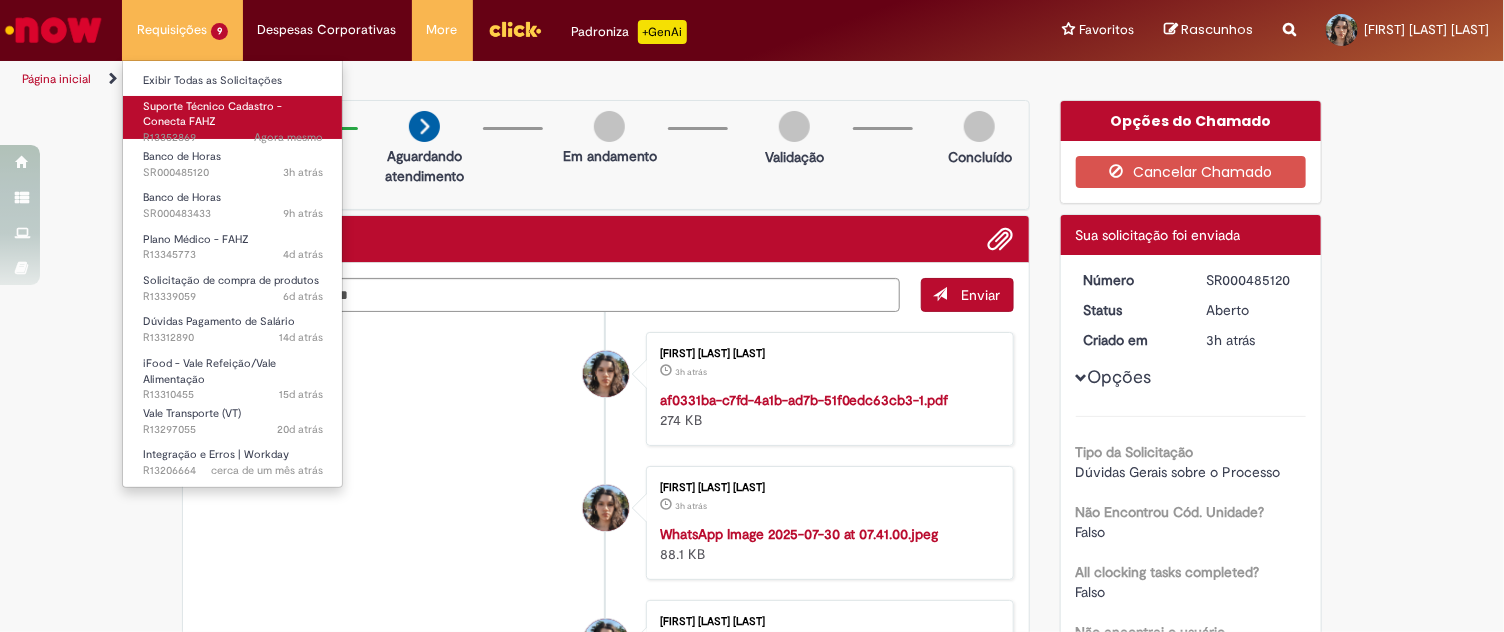 click on "Agora mesmo Agora mesmo  R13352869" at bounding box center (233, 138) 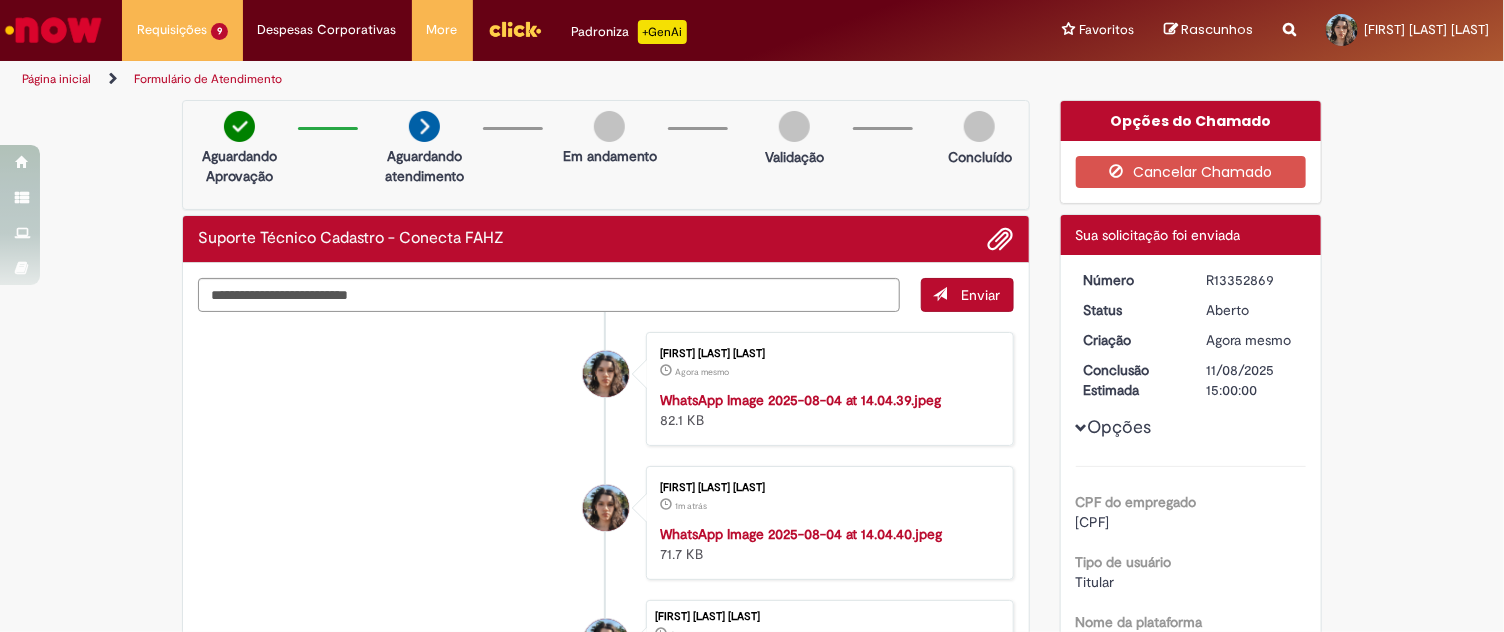 click at bounding box center (53, 30) 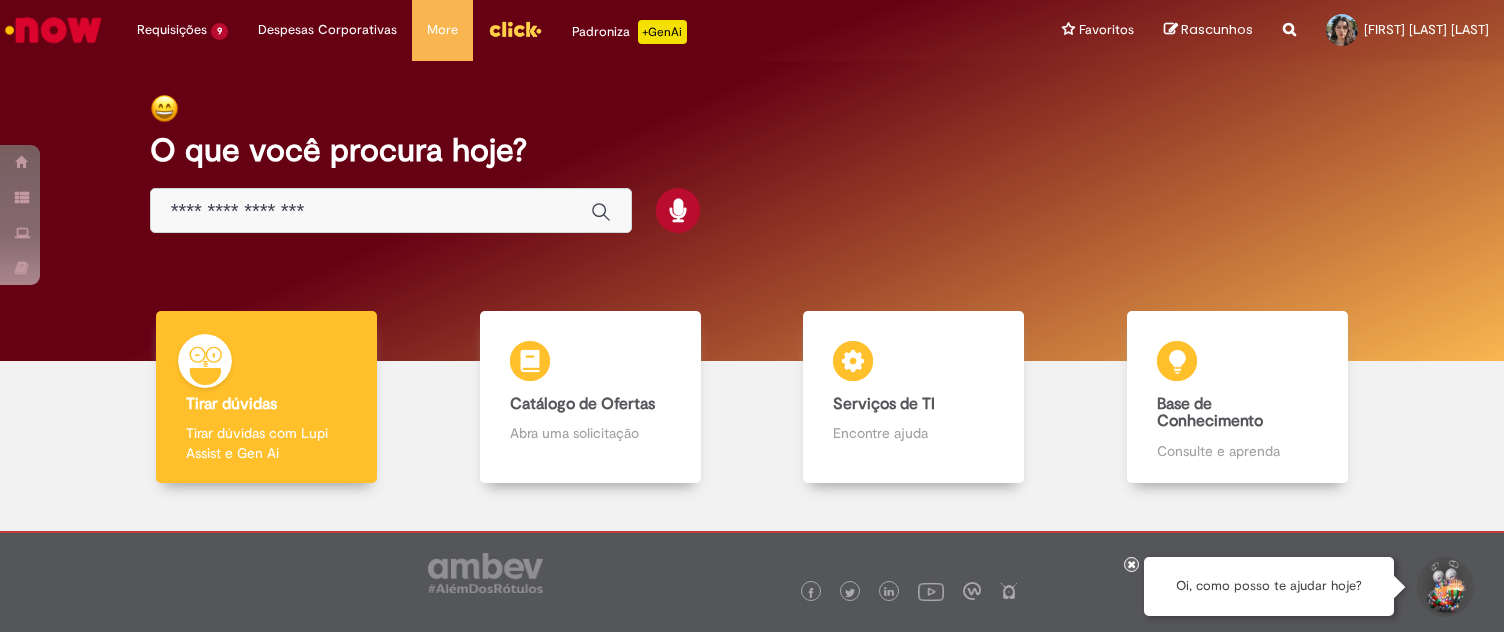 scroll, scrollTop: 0, scrollLeft: 0, axis: both 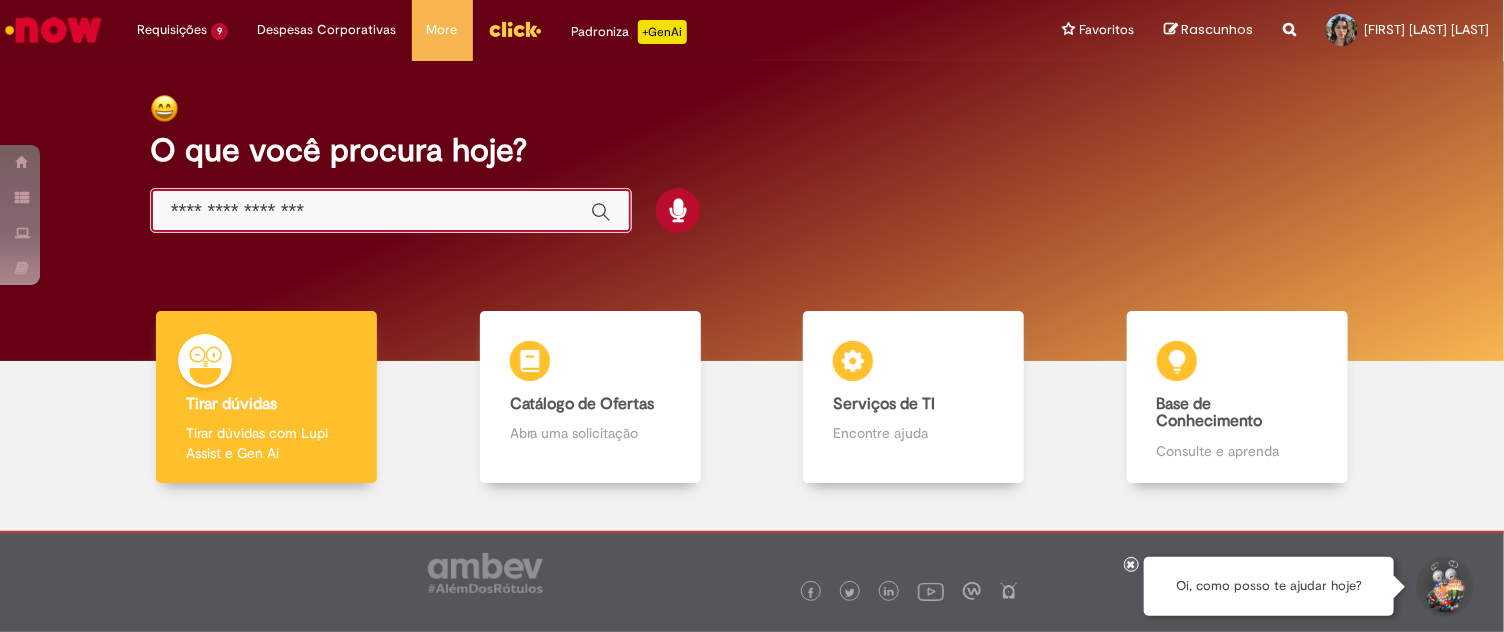 click at bounding box center (371, 211) 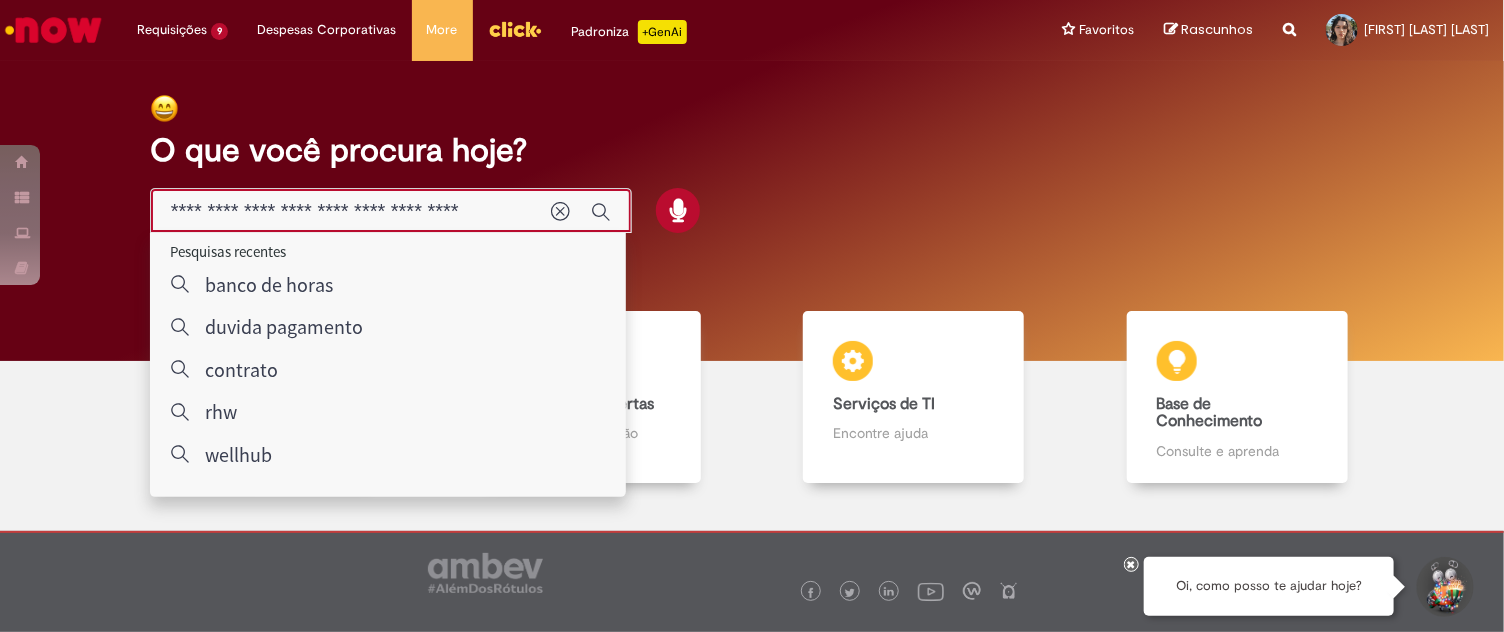 type on "**********" 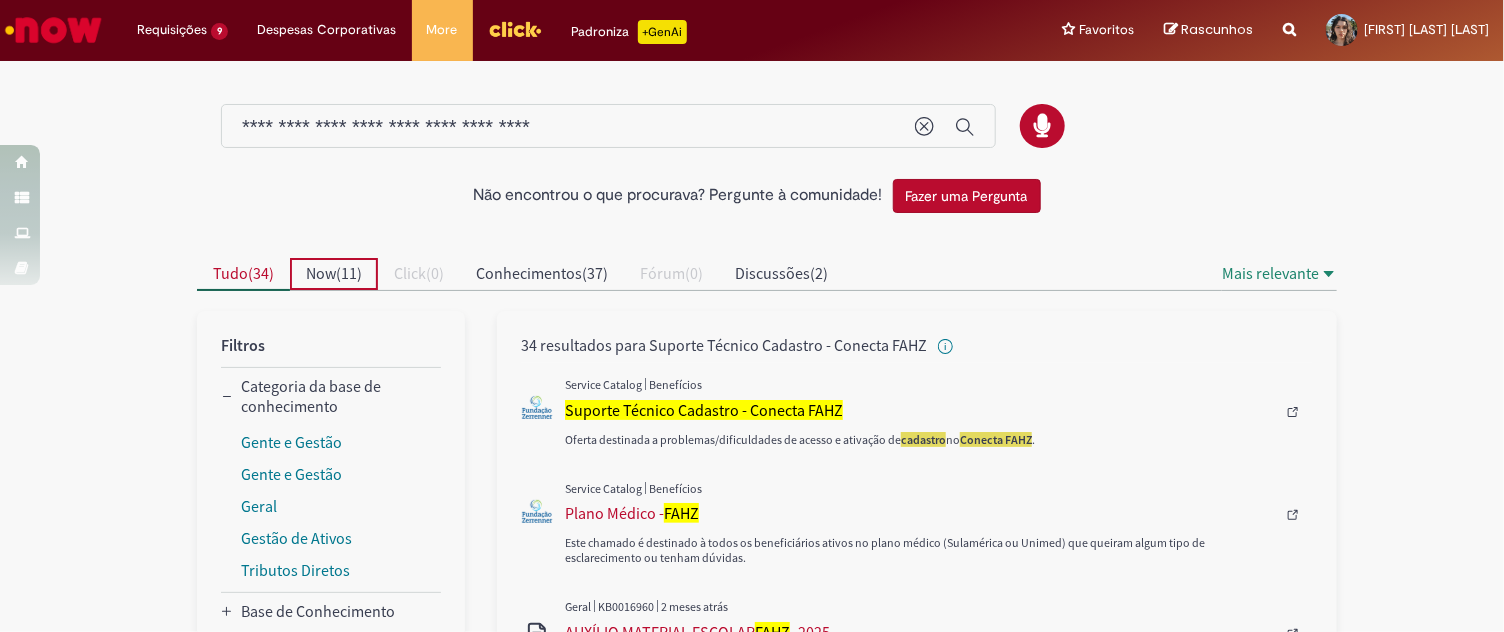 click on "Now  ( 11 )" at bounding box center [334, 274] 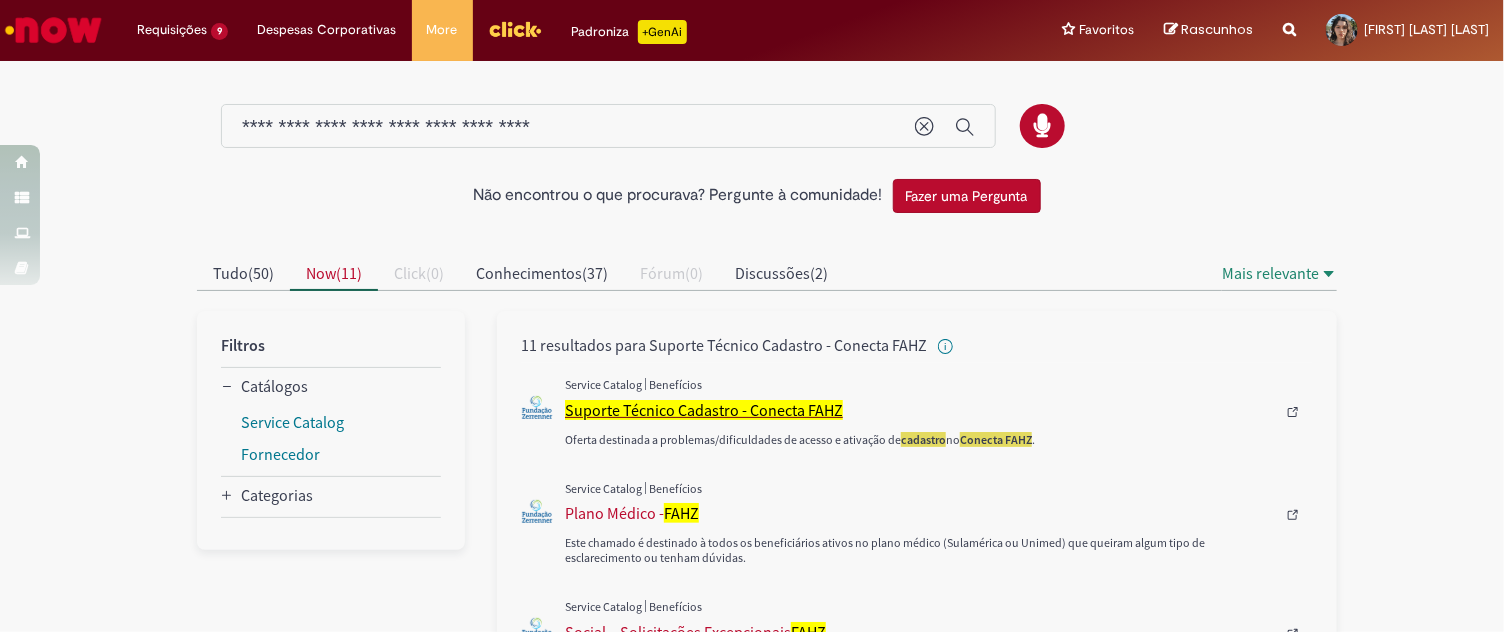 click on "Suporte Técnico Cadastro - Conecta FAHZ" at bounding box center [704, 410] 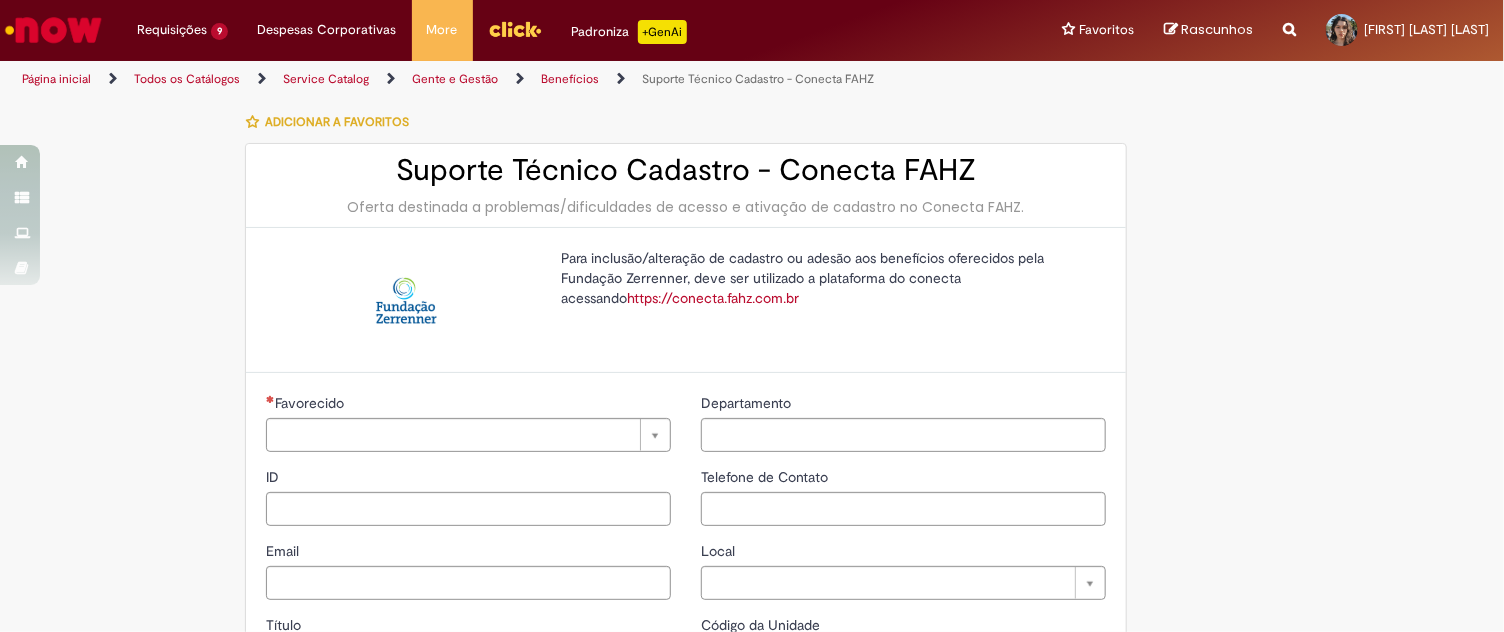 type on "********" 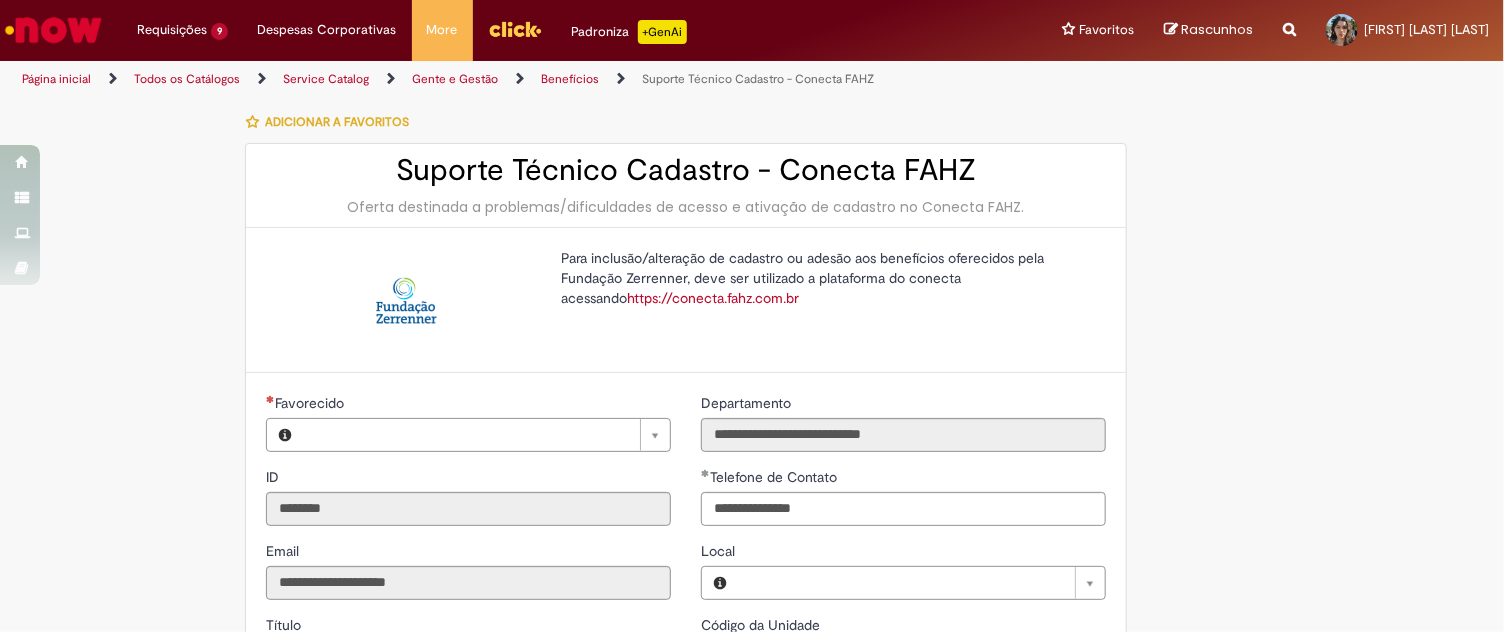 type on "**********" 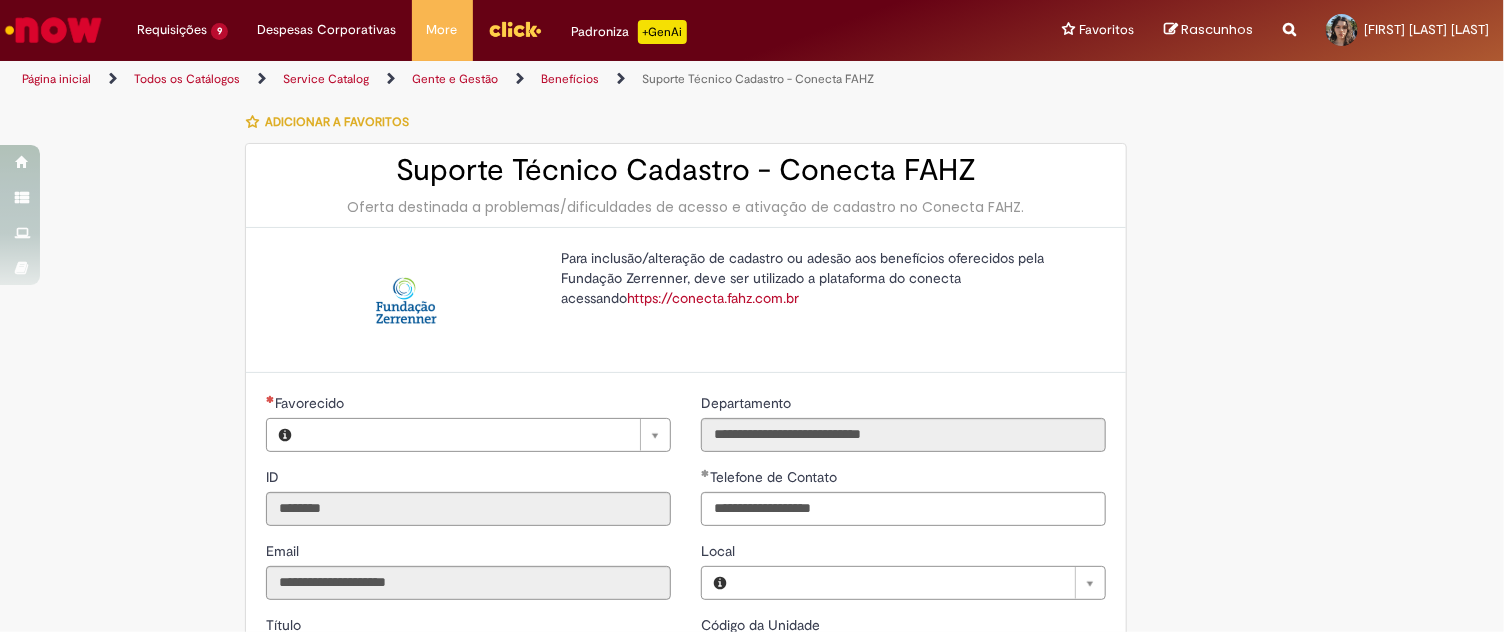 type on "**********" 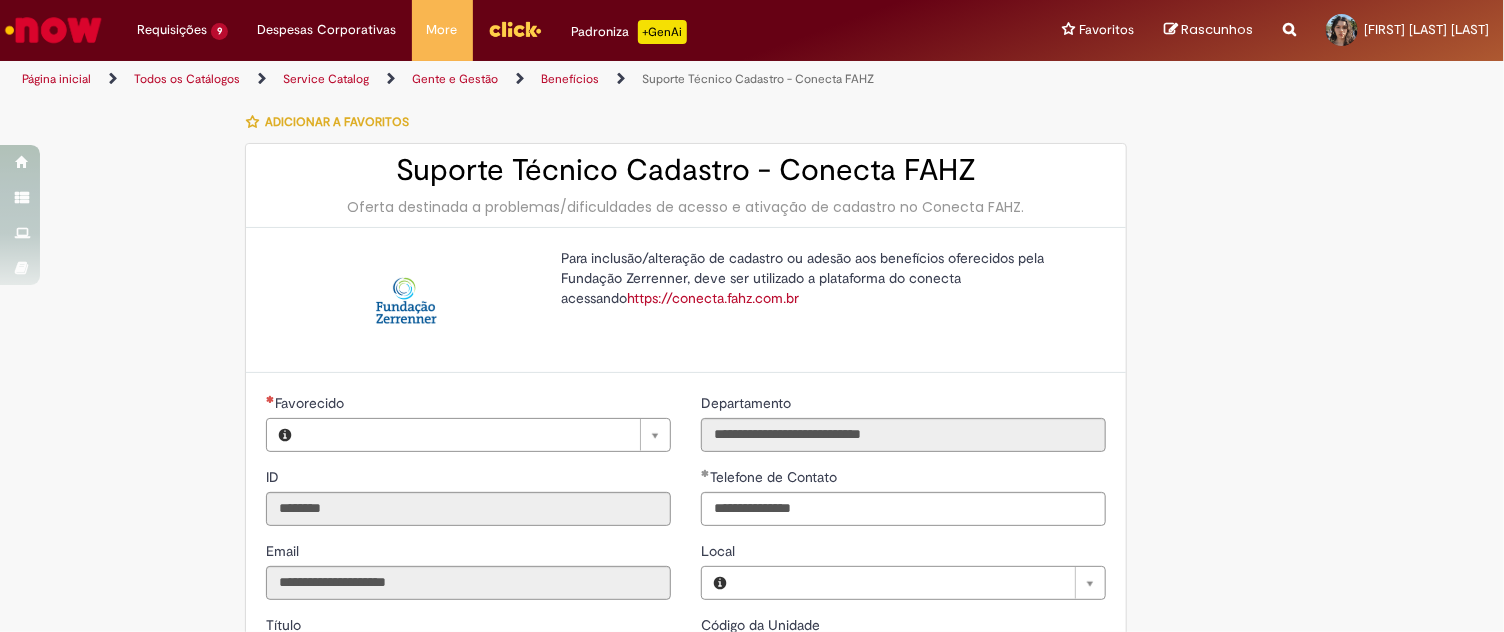 type on "**********" 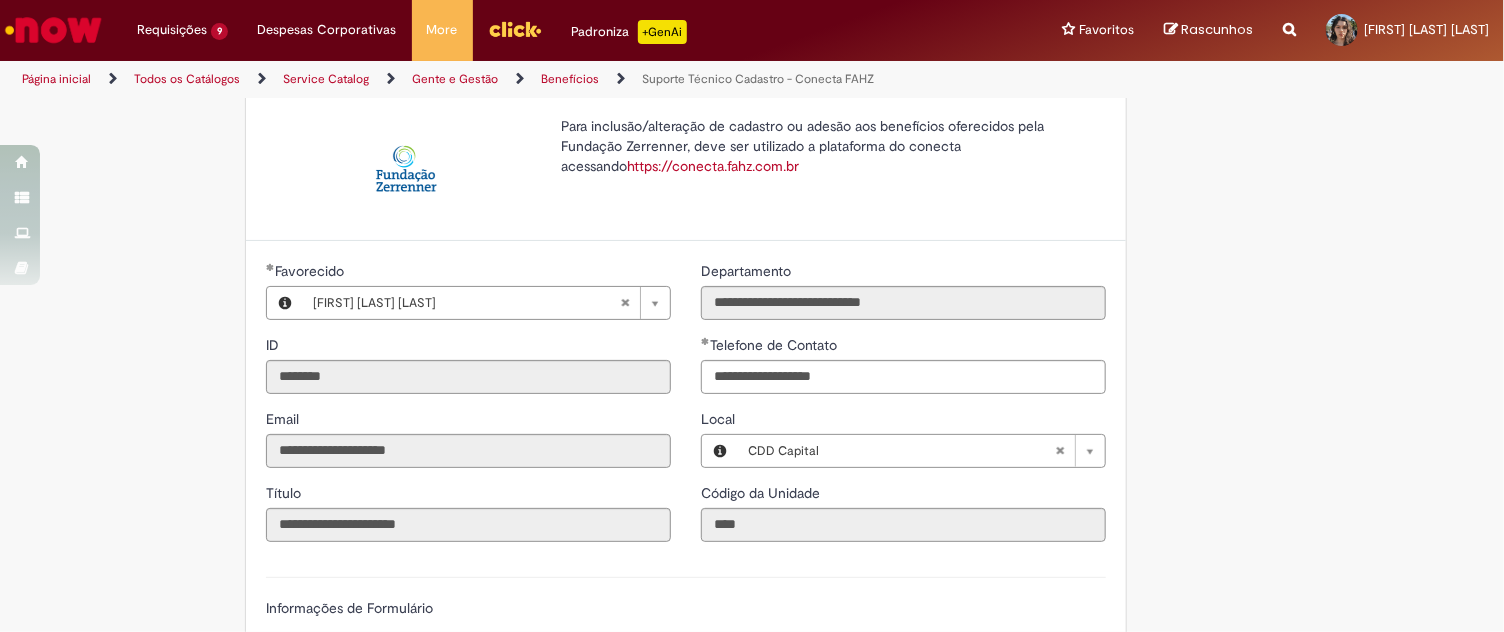 scroll, scrollTop: 465, scrollLeft: 0, axis: vertical 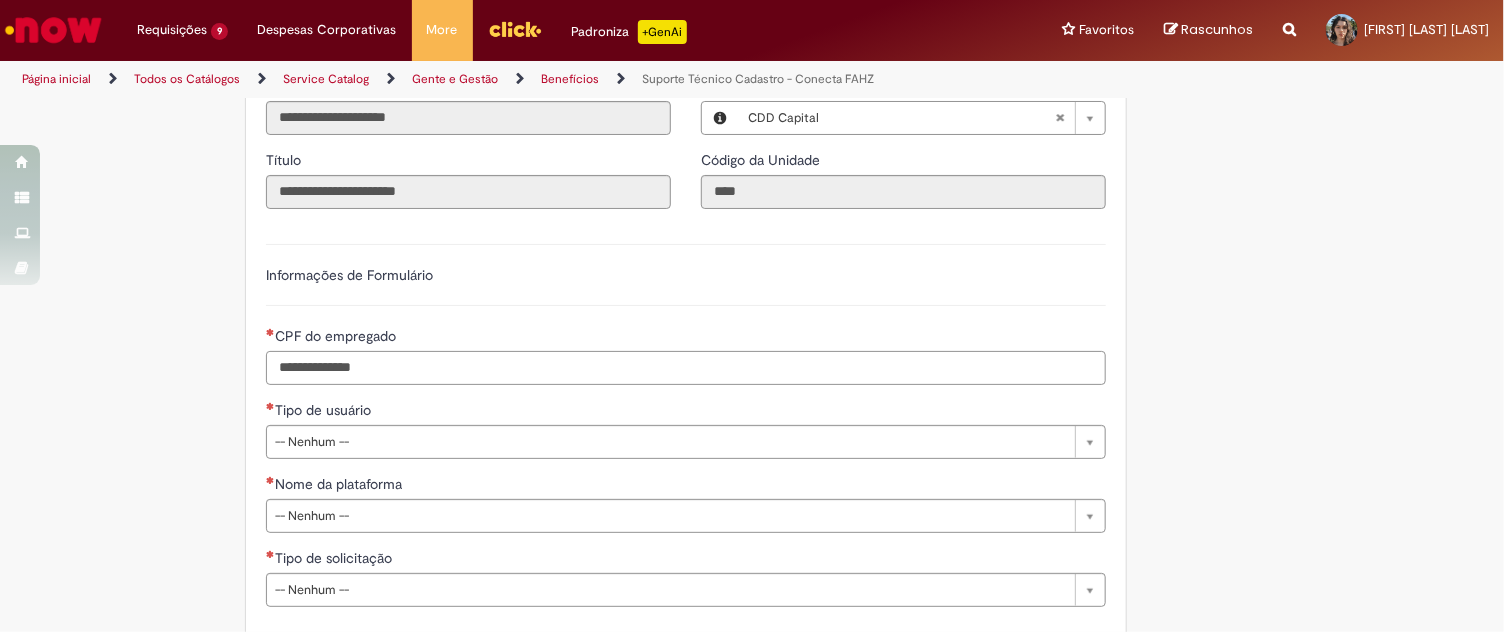click on "CPF do empregado" at bounding box center [686, 368] 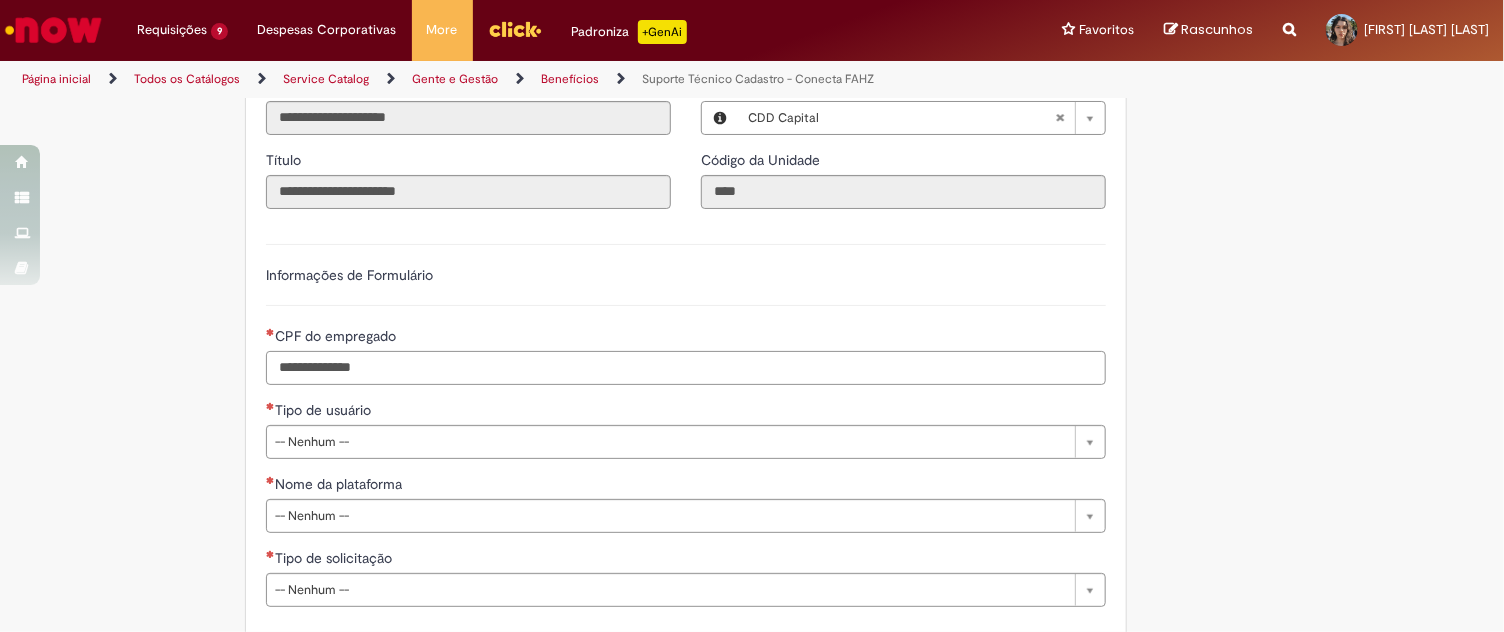 paste on "**********" 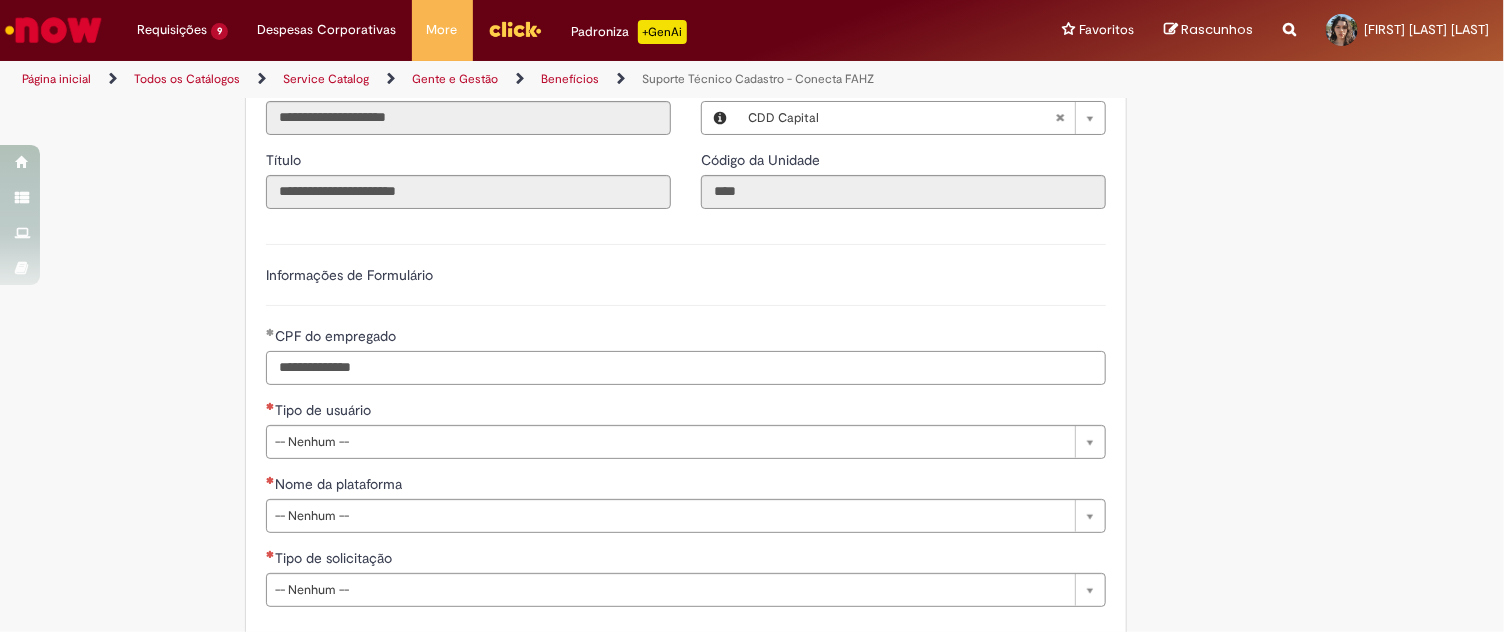 type on "**********" 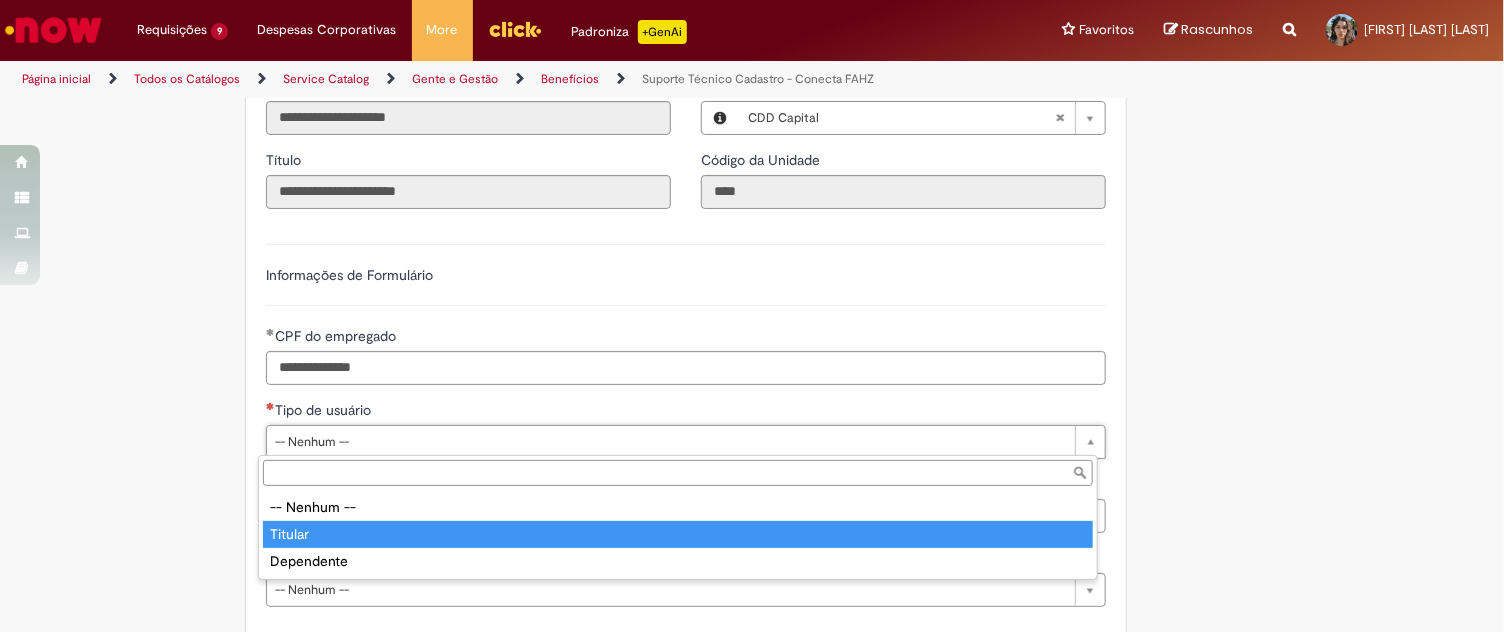 type on "*******" 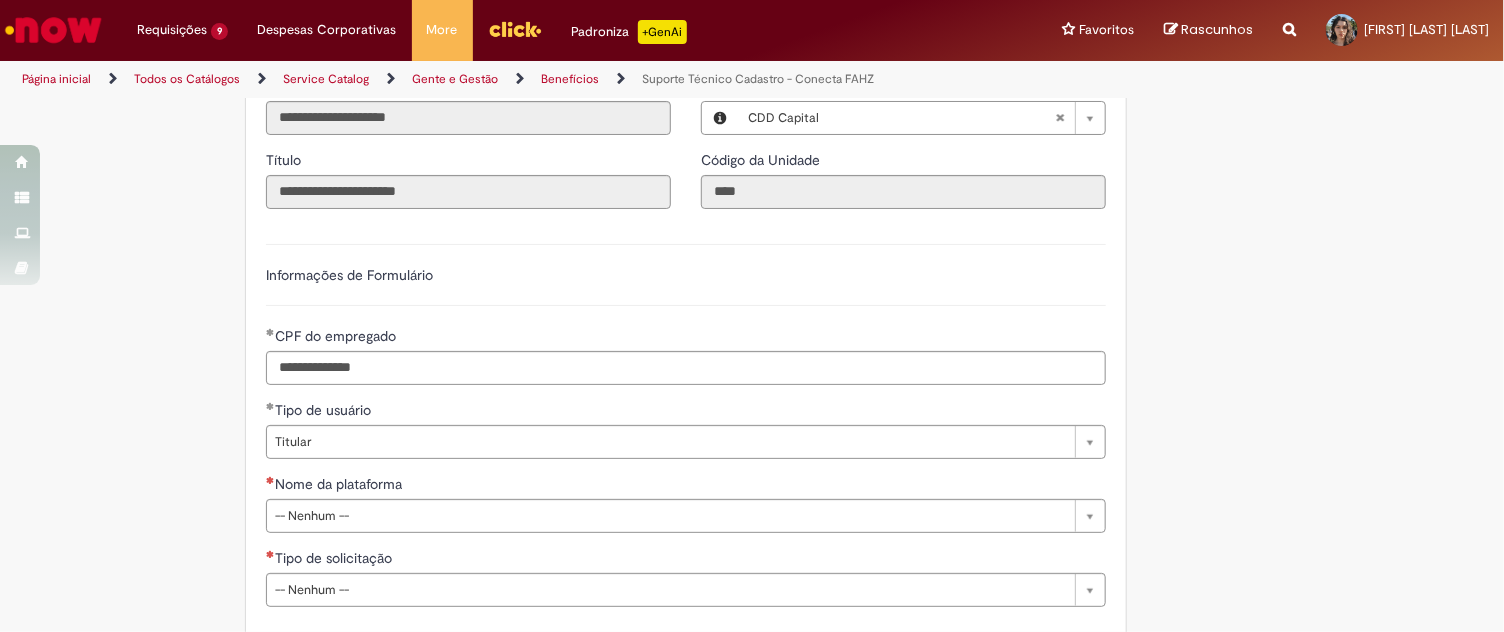 click on "Tire dúvidas com LupiAssist    +GenAI
Oi! Eu sou LupiAssist, uma Inteligência Artificial Generativa em constante aprendizado   Meu conteúdo é monitorado para trazer uma melhor experiência
Dúvidas comuns:
Só mais um instante, estou consultando nossas bases de conhecimento  e escrevendo a melhor resposta pra você!
Title
Lorem ipsum dolor sit amet    Fazer uma nova pergunta
Gerei esta resposta utilizando IA Generativa em conjunto com os nossos padrões. Em caso de divergência, os documentos oficiais prevalecerão.
Saiba mais em:
Ou ligue para:
E aí, te ajudei?
Sim, obrigado!" at bounding box center [752, 299] 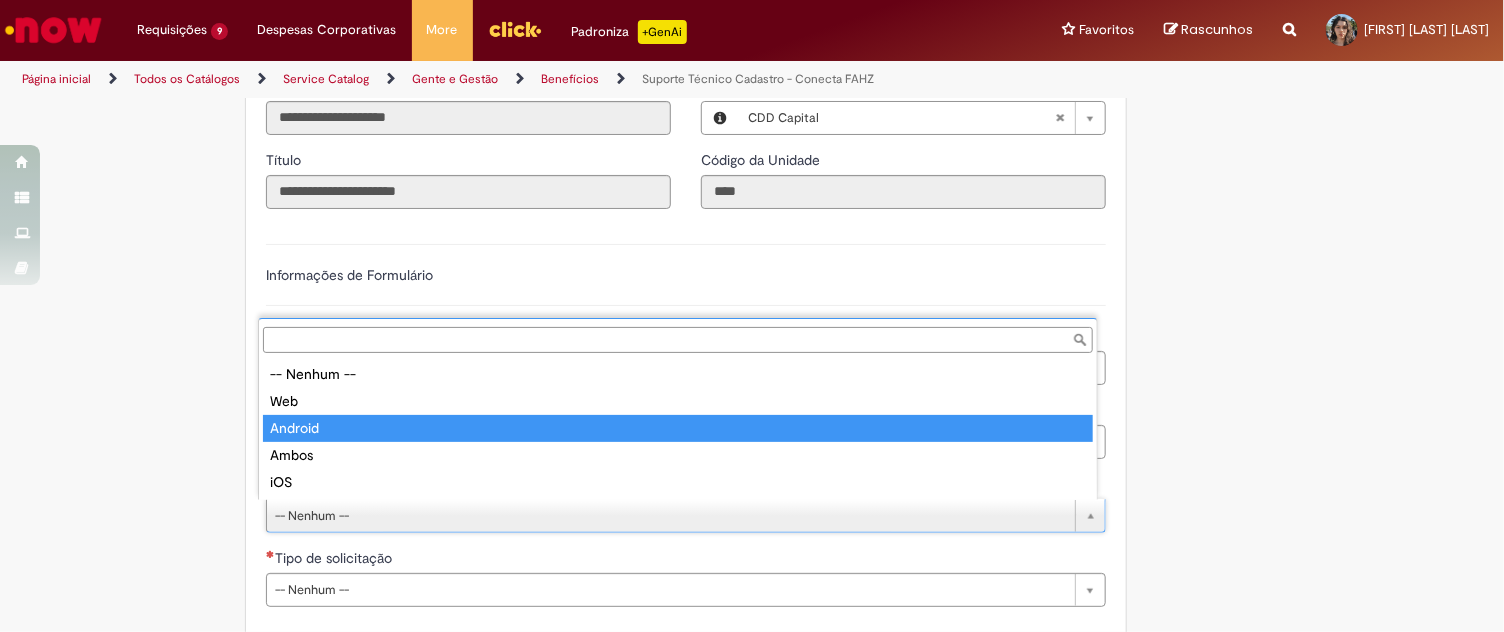 type on "*******" 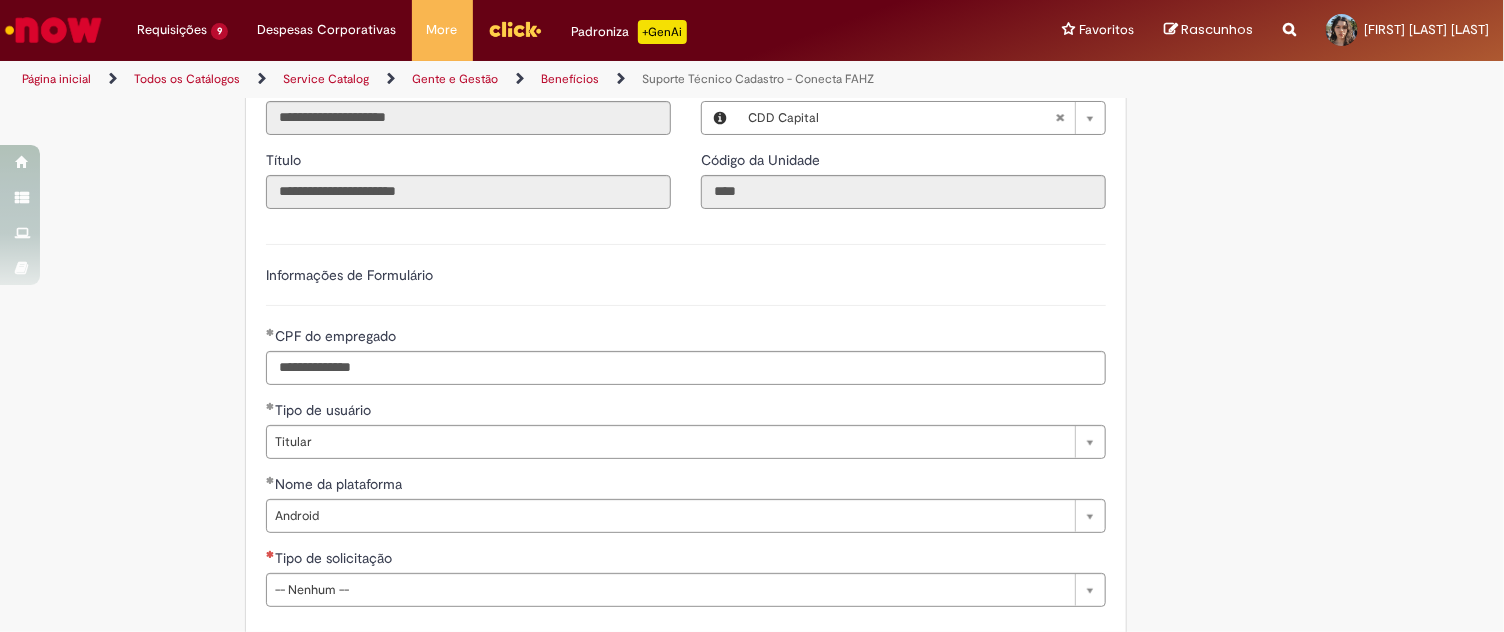 click on "Tire dúvidas com LupiAssist    +GenAI
Oi! Eu sou LupiAssist, uma Inteligência Artificial Generativa em constante aprendizado   Meu conteúdo é monitorado para trazer uma melhor experiência
Dúvidas comuns:
Só mais um instante, estou consultando nossas bases de conhecimento  e escrevendo a melhor resposta pra você!
Title
Lorem ipsum dolor sit amet    Fazer uma nova pergunta
Gerei esta resposta utilizando IA Generativa em conjunto com os nossos padrões. Em caso de divergência, os documentos oficiais prevalecerão.
Saiba mais em:
Ou ligue para:
E aí, te ajudei?
Sim, obrigado!" at bounding box center [752, 299] 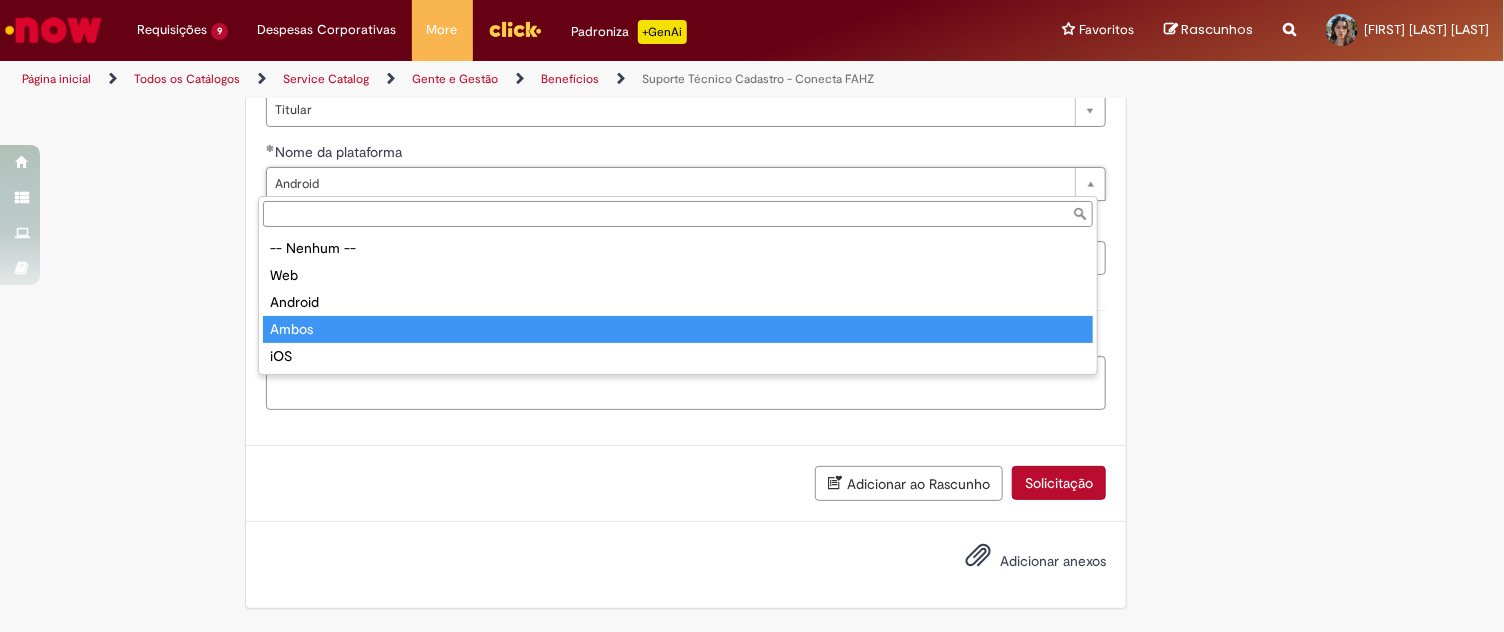 type on "*****" 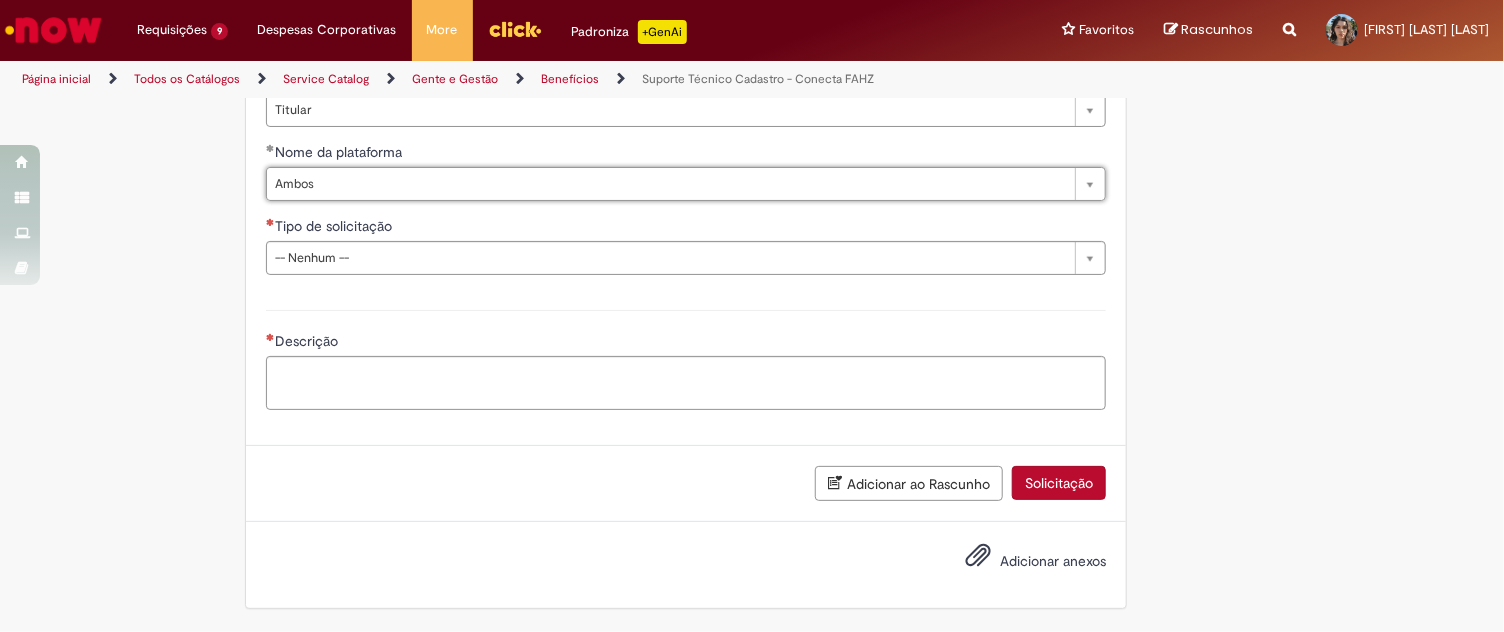 scroll, scrollTop: 0, scrollLeft: 42, axis: horizontal 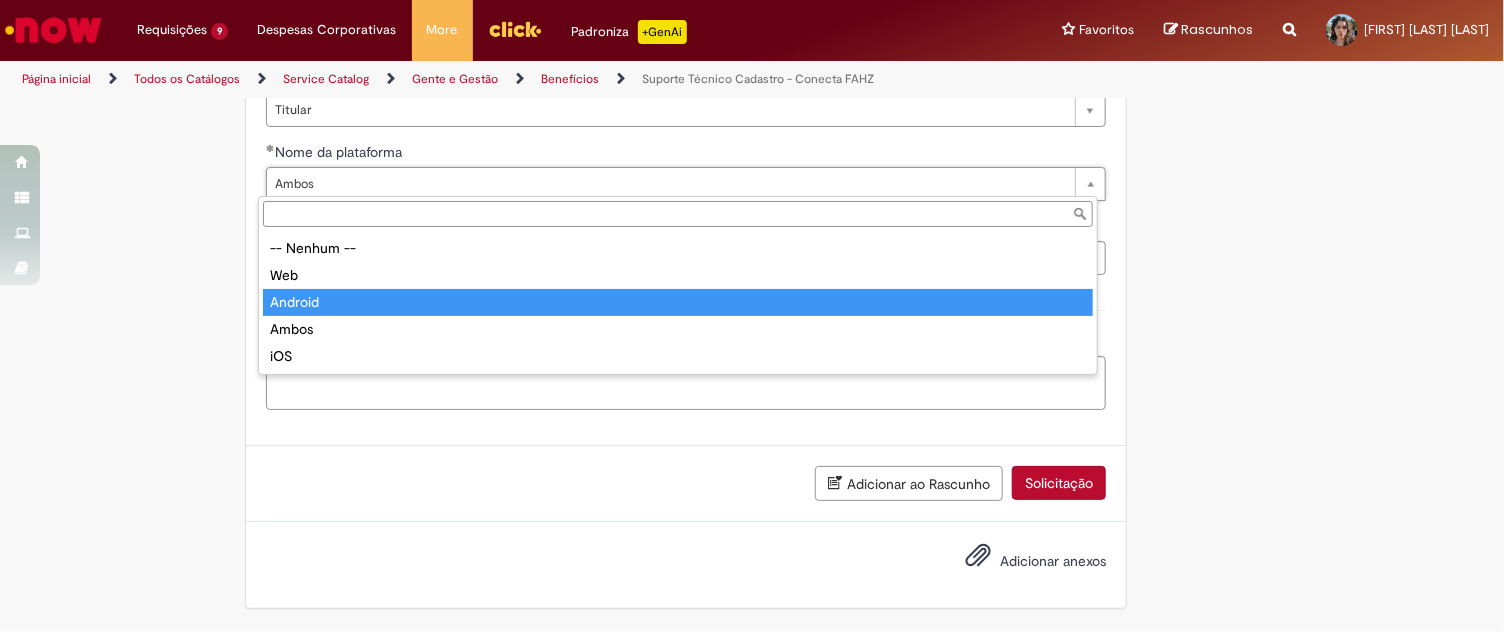 type on "*******" 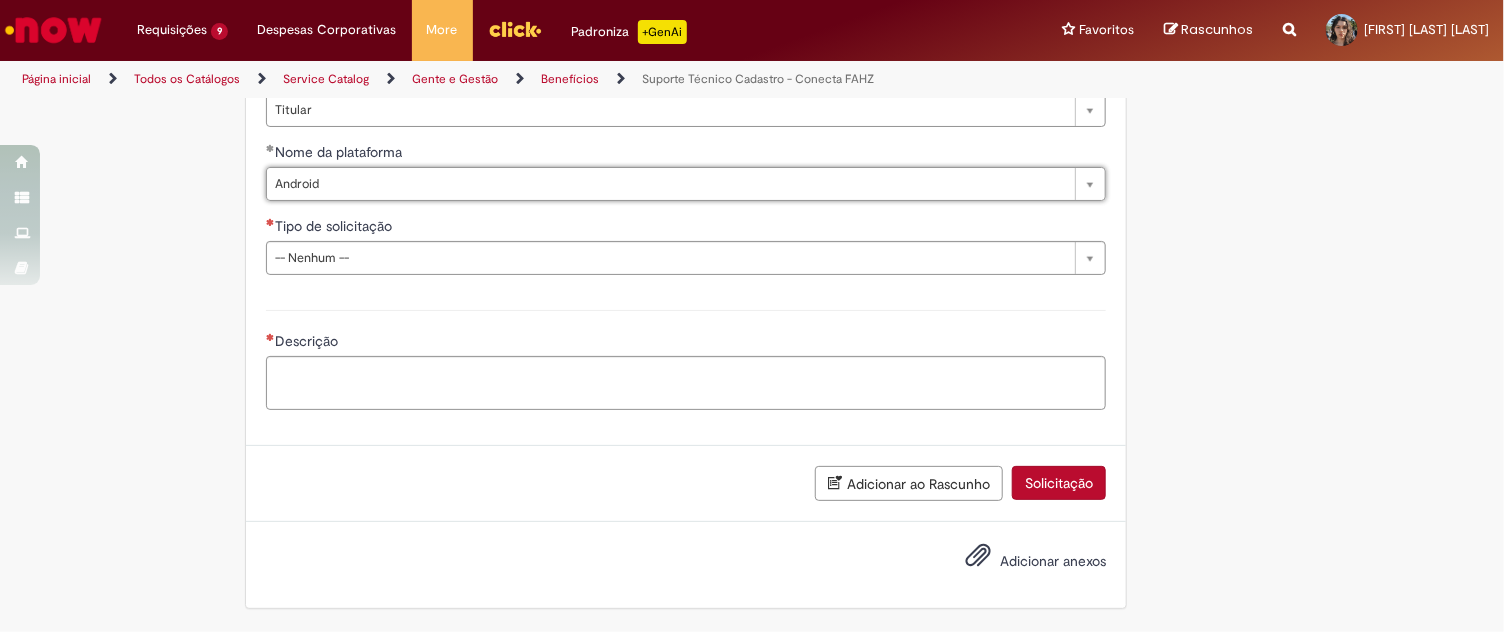 scroll, scrollTop: 0, scrollLeft: 0, axis: both 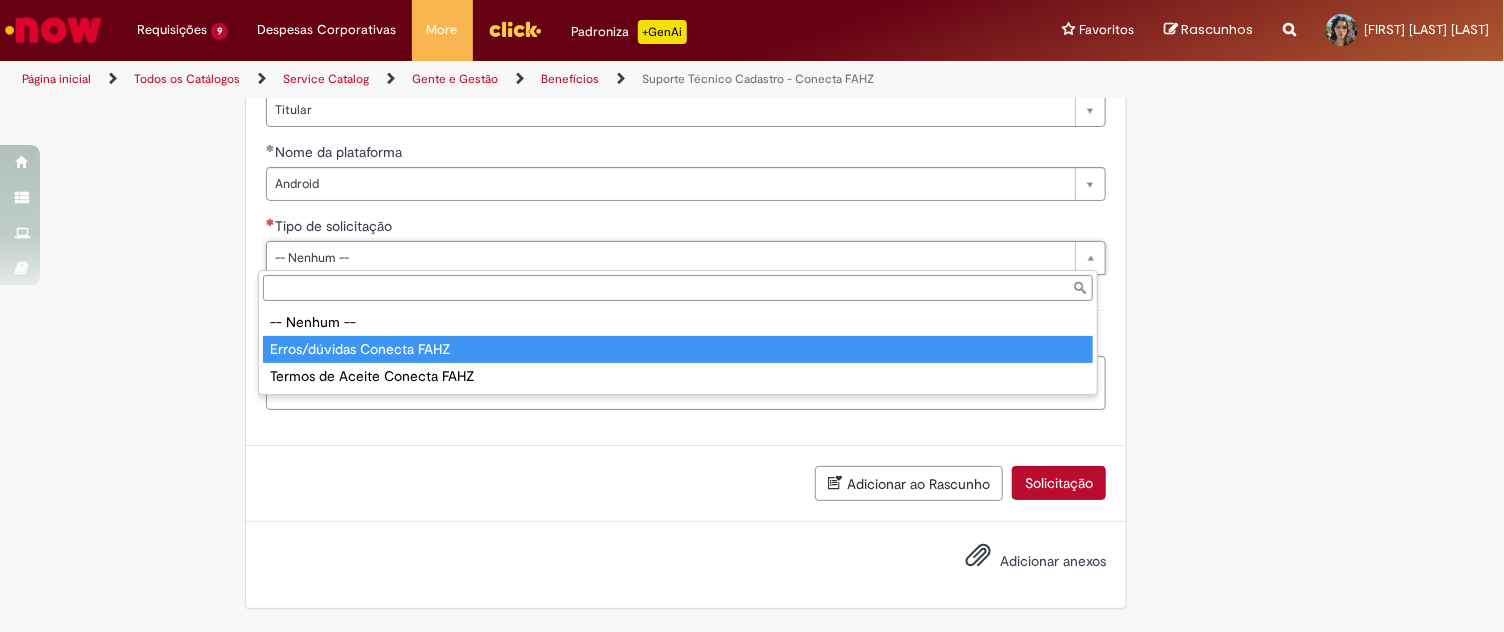 type on "**********" 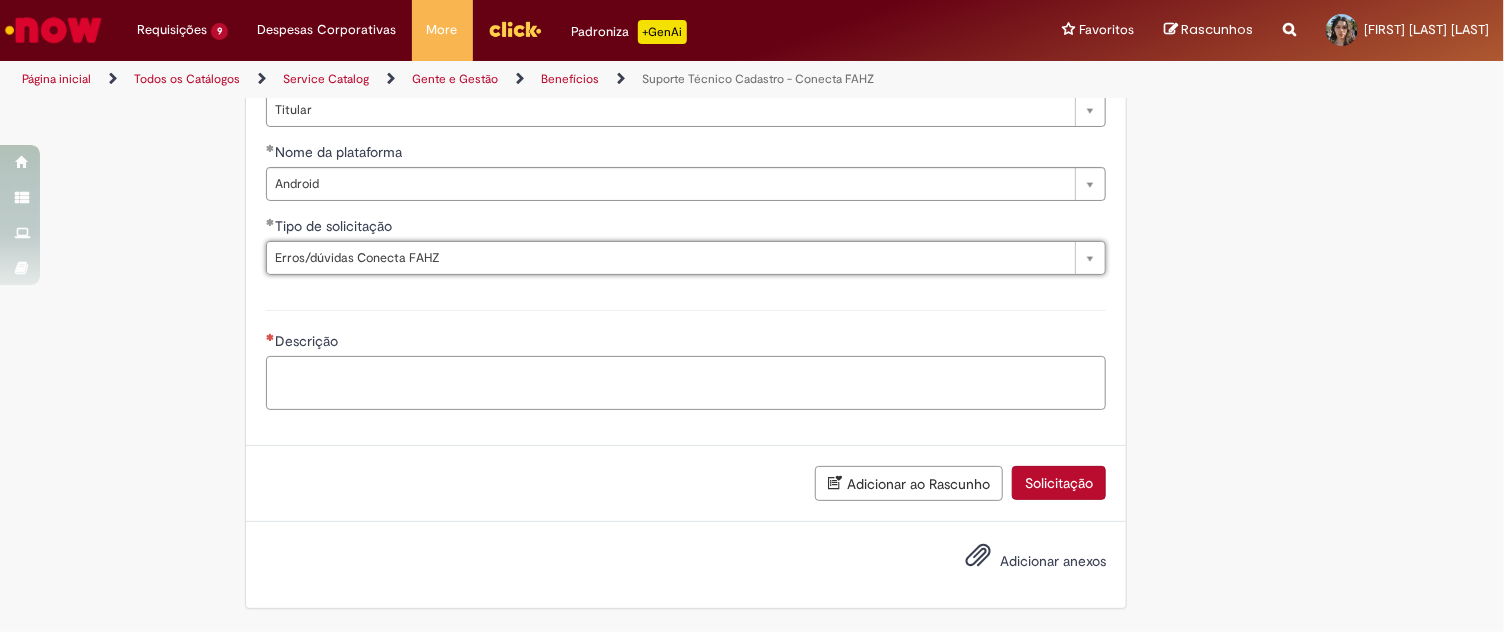 click on "Descrição" at bounding box center [686, 383] 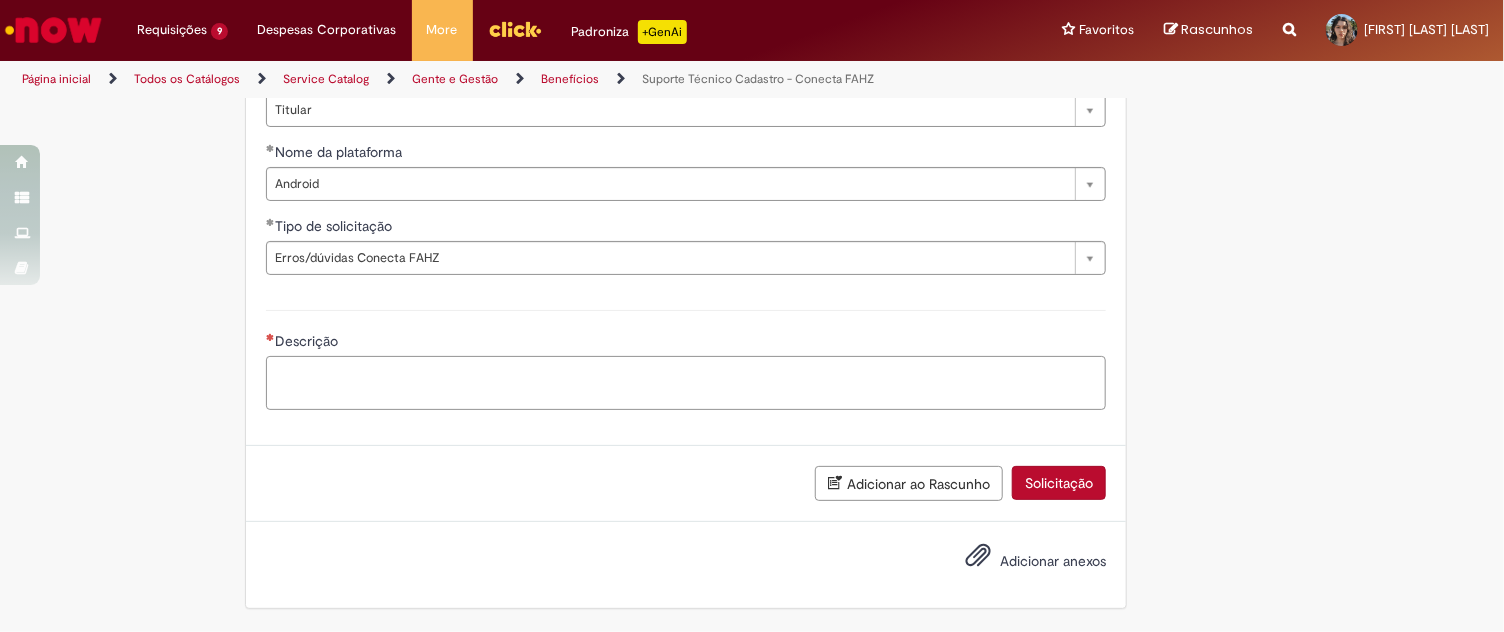 paste on "**********" 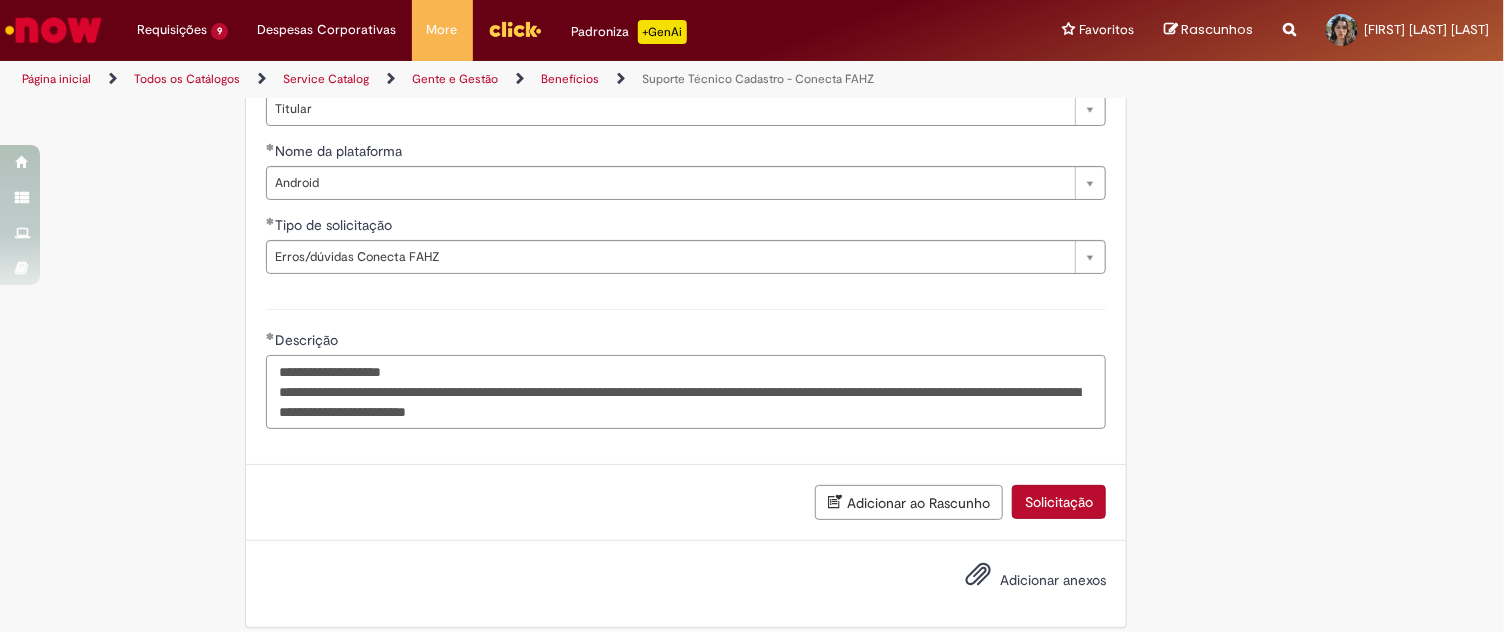 type on "**********" 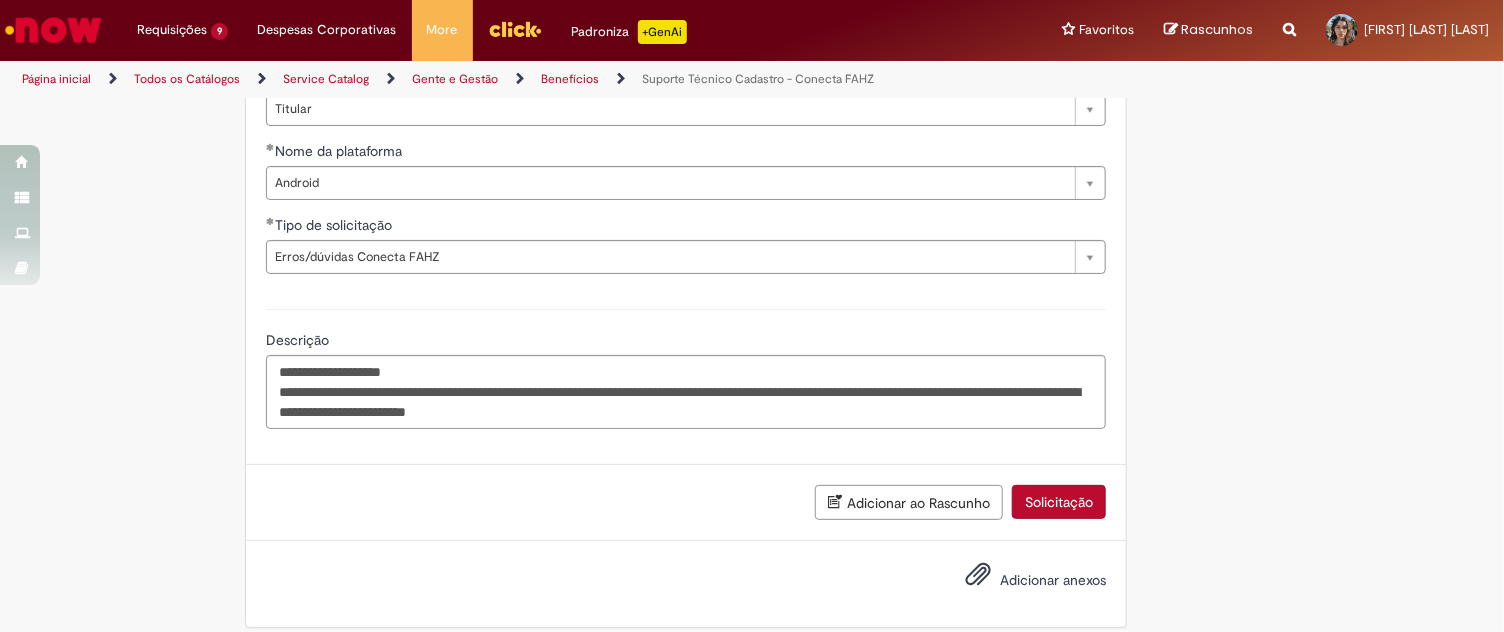 click on "Adicionar anexos" at bounding box center (1021, 581) 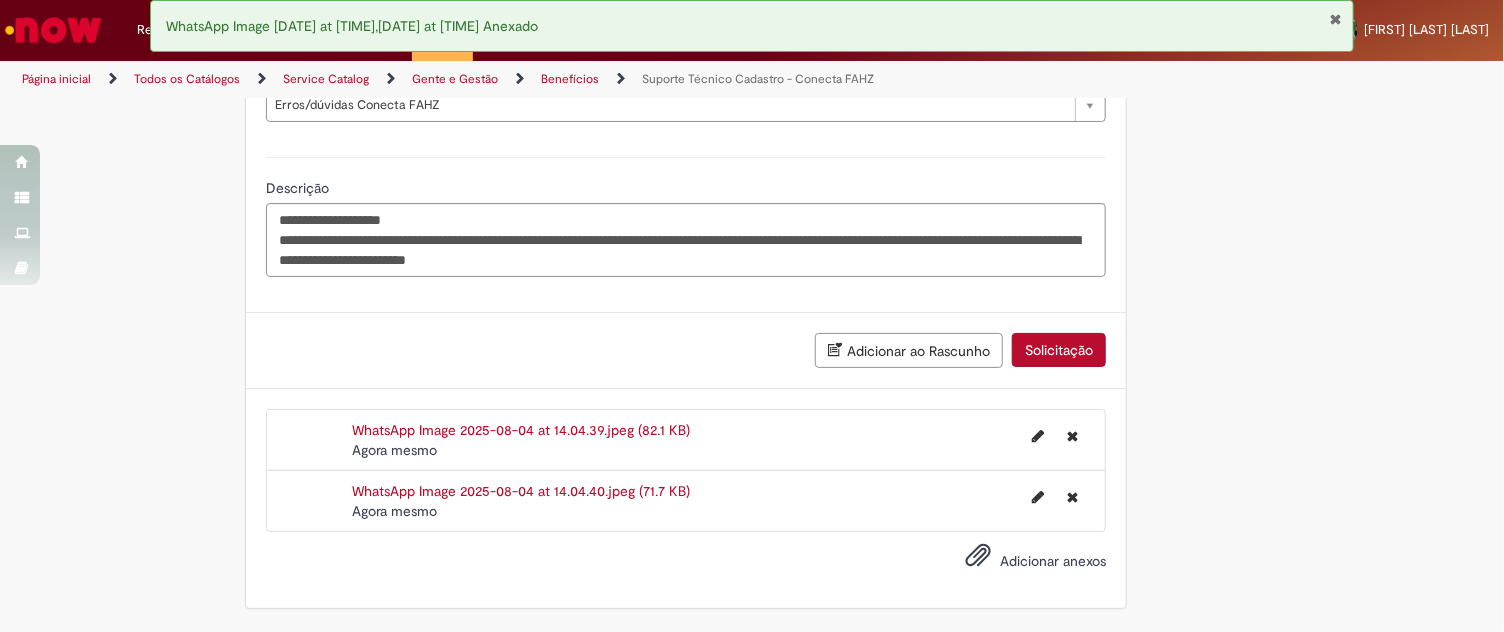 scroll, scrollTop: 1001, scrollLeft: 0, axis: vertical 